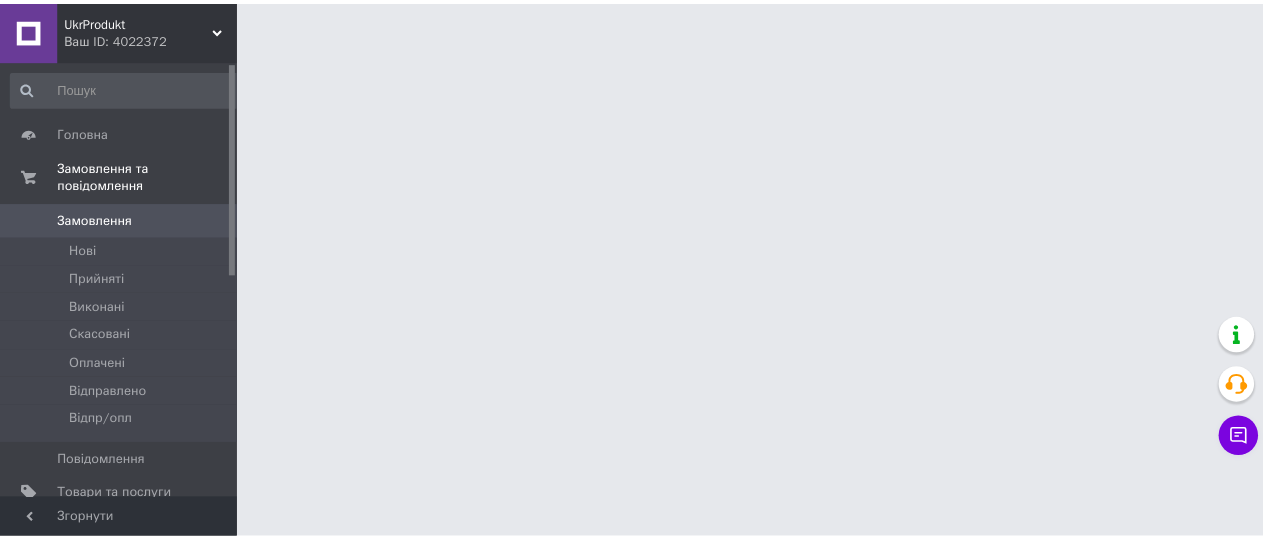 scroll, scrollTop: 0, scrollLeft: 0, axis: both 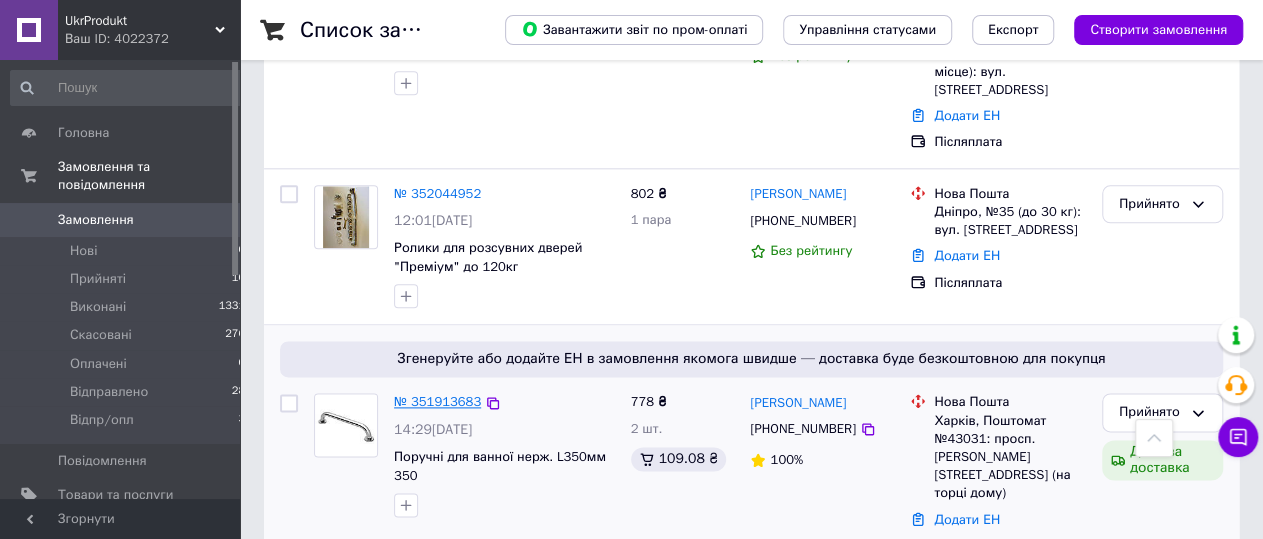 click on "№ 351913683" at bounding box center [437, 401] 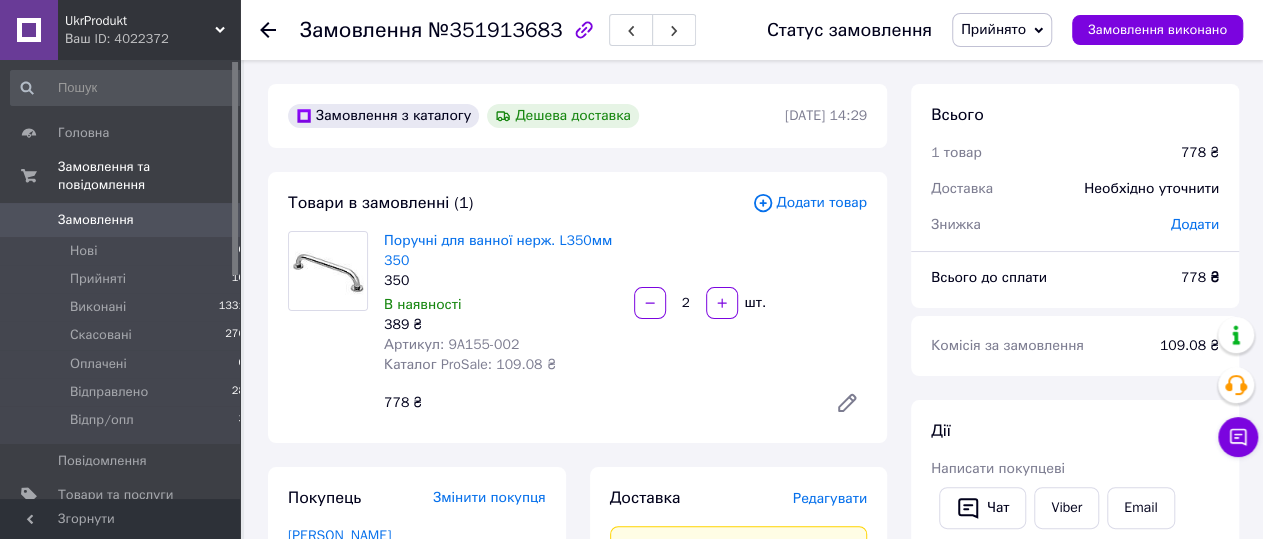 click 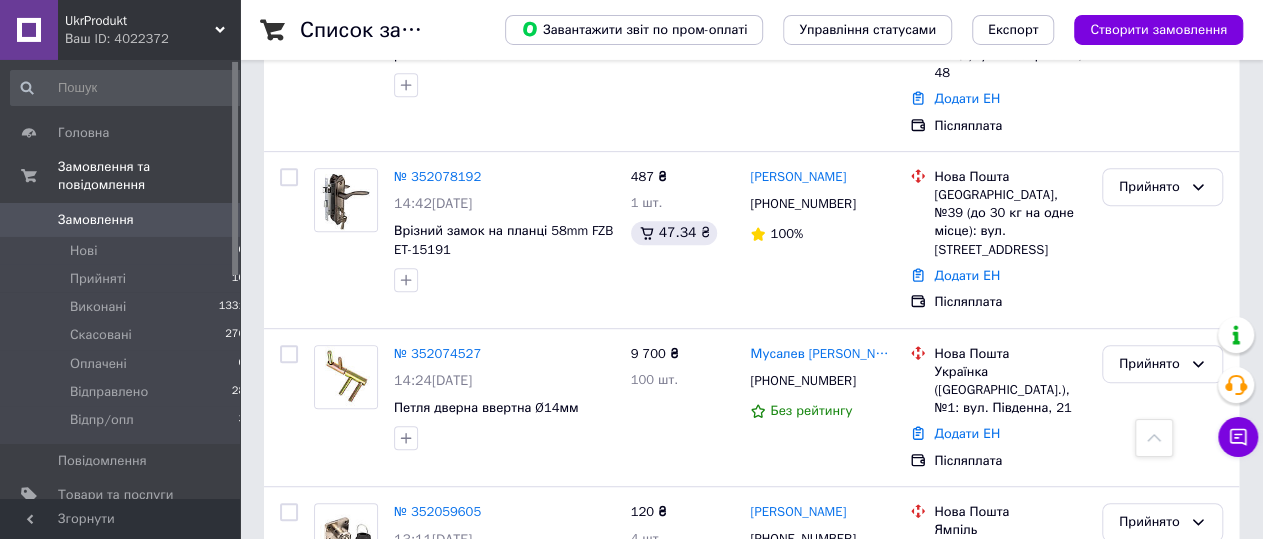 scroll, scrollTop: 138, scrollLeft: 0, axis: vertical 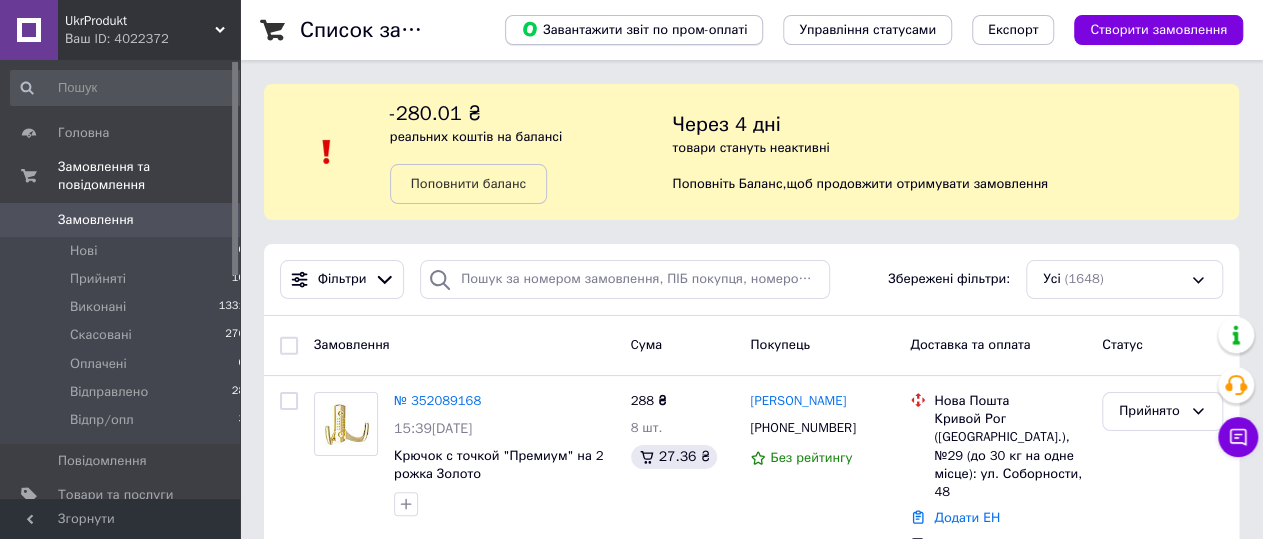 click on "Завантажити звіт по пром-оплаті" at bounding box center (634, 29) 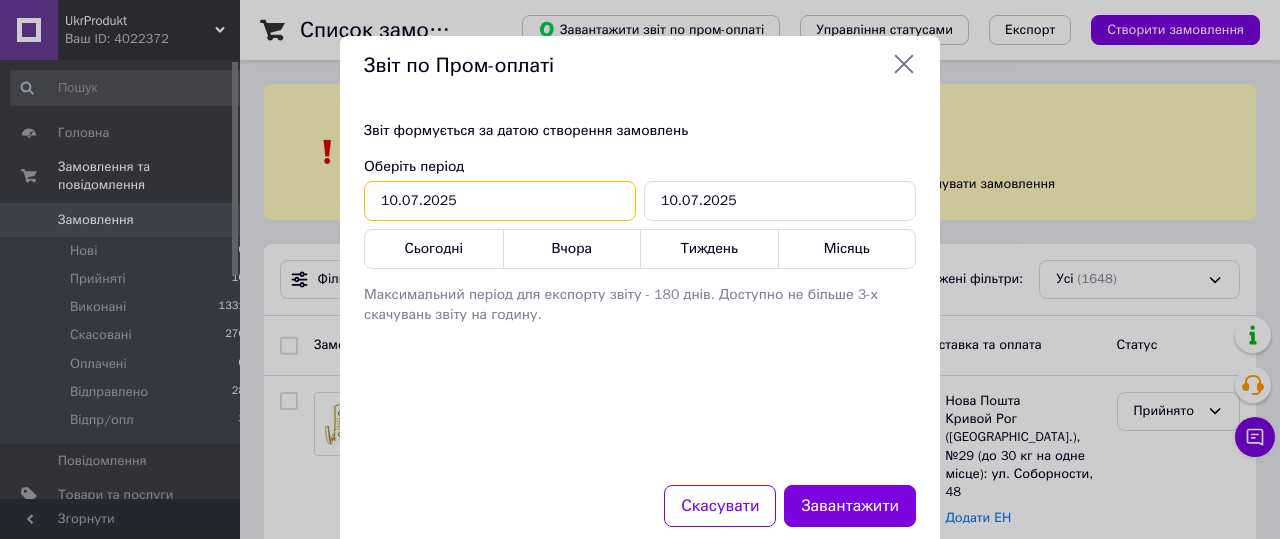 click on "10.07.2025" at bounding box center [500, 201] 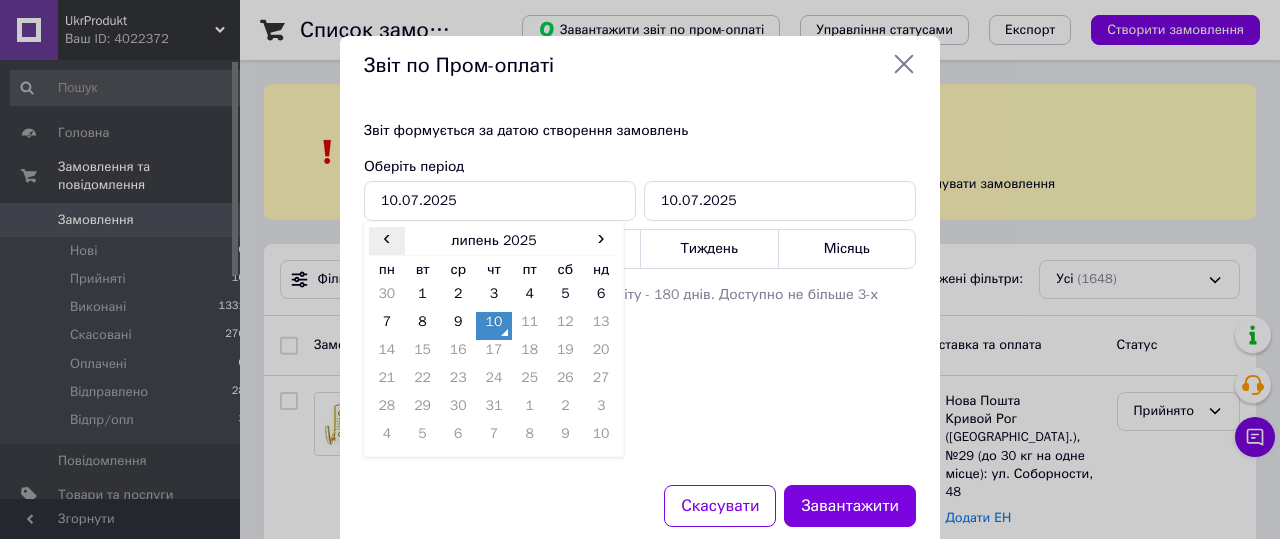 click on "‹" at bounding box center (387, 237) 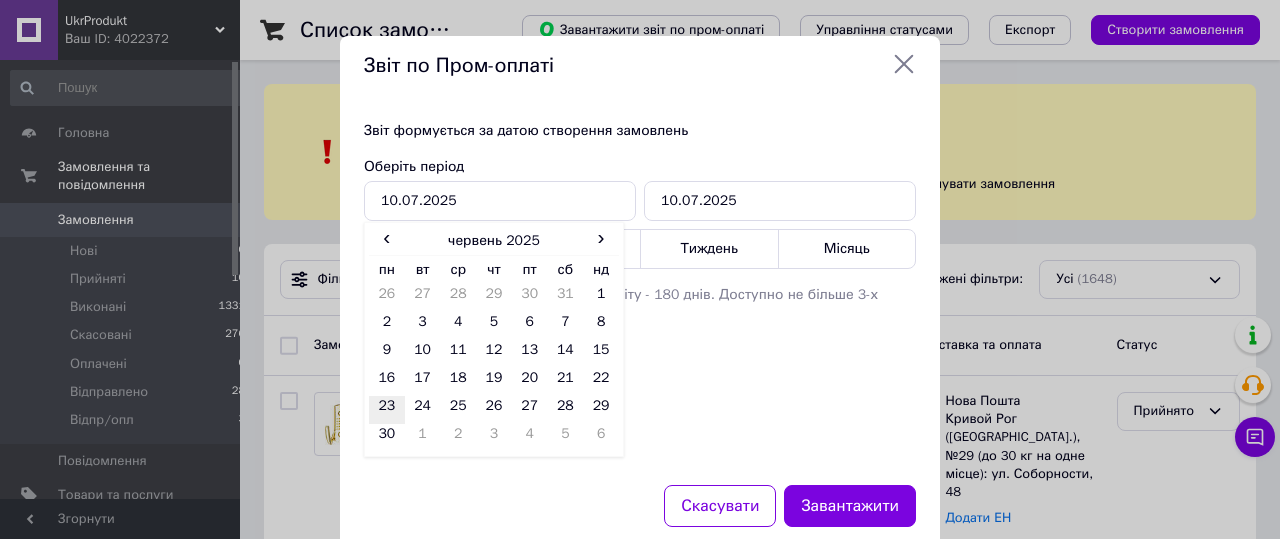 click on "23" at bounding box center [387, 410] 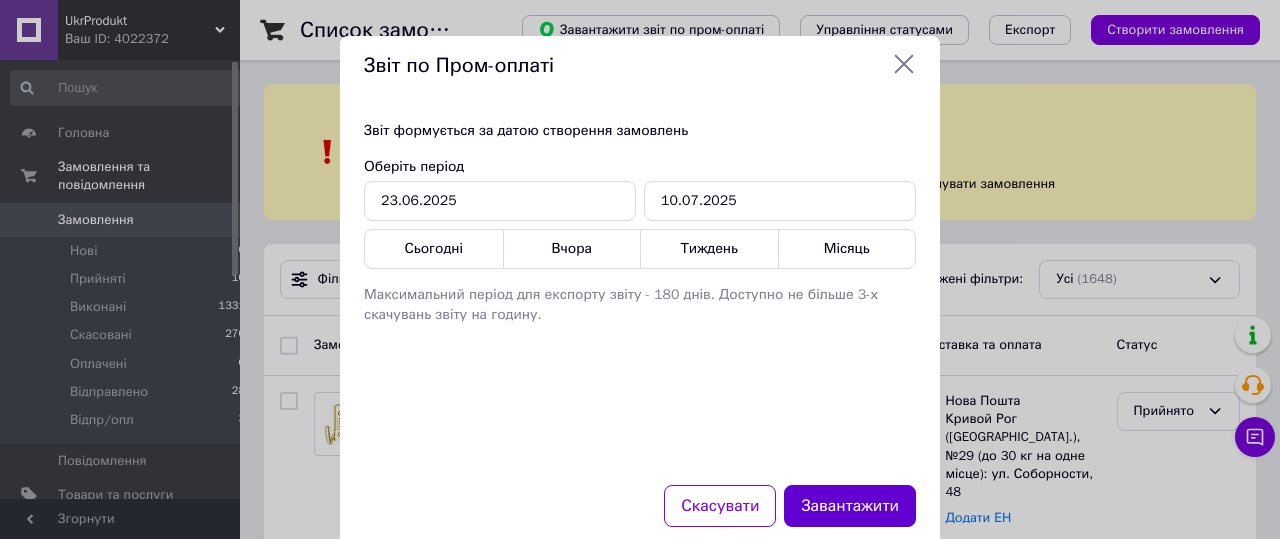 click on "Завантажити" at bounding box center [850, 506] 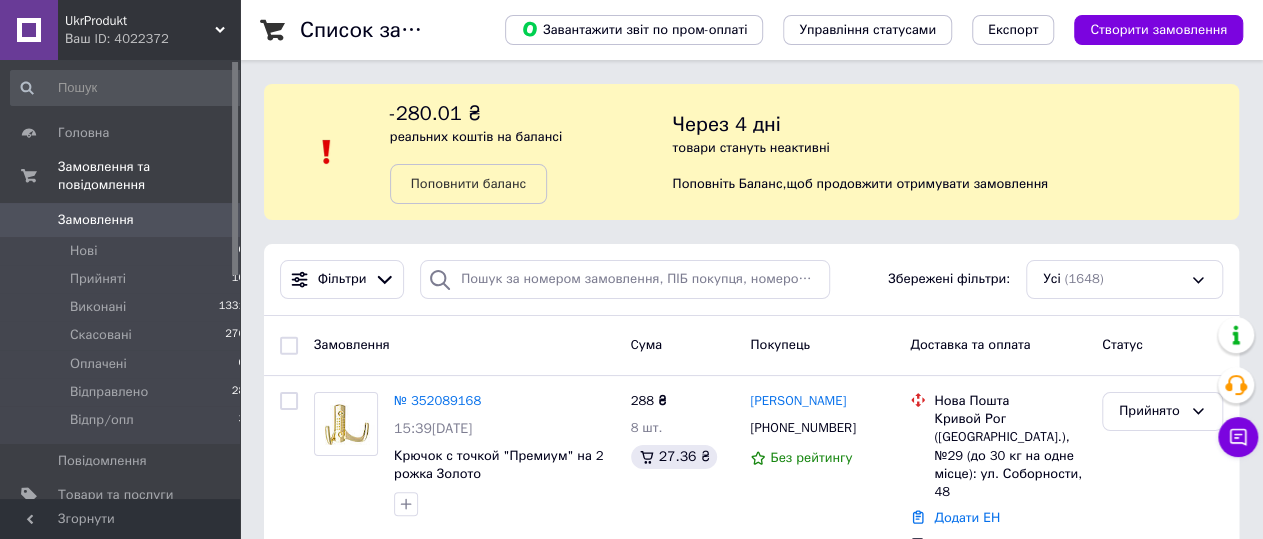 click on "Замовлення" at bounding box center [96, 220] 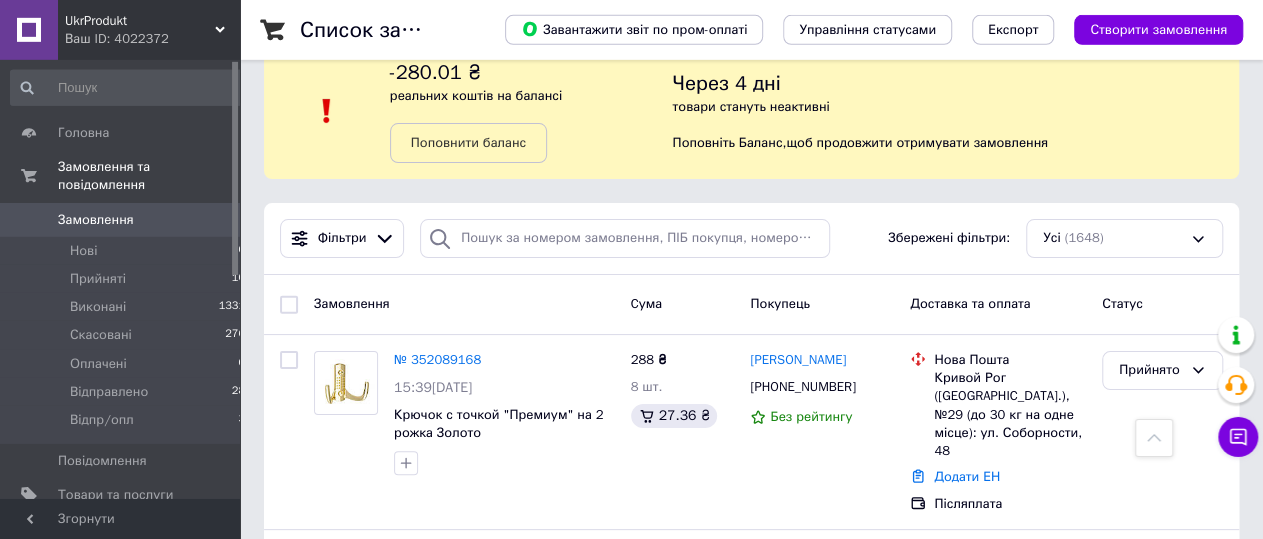 scroll, scrollTop: 0, scrollLeft: 0, axis: both 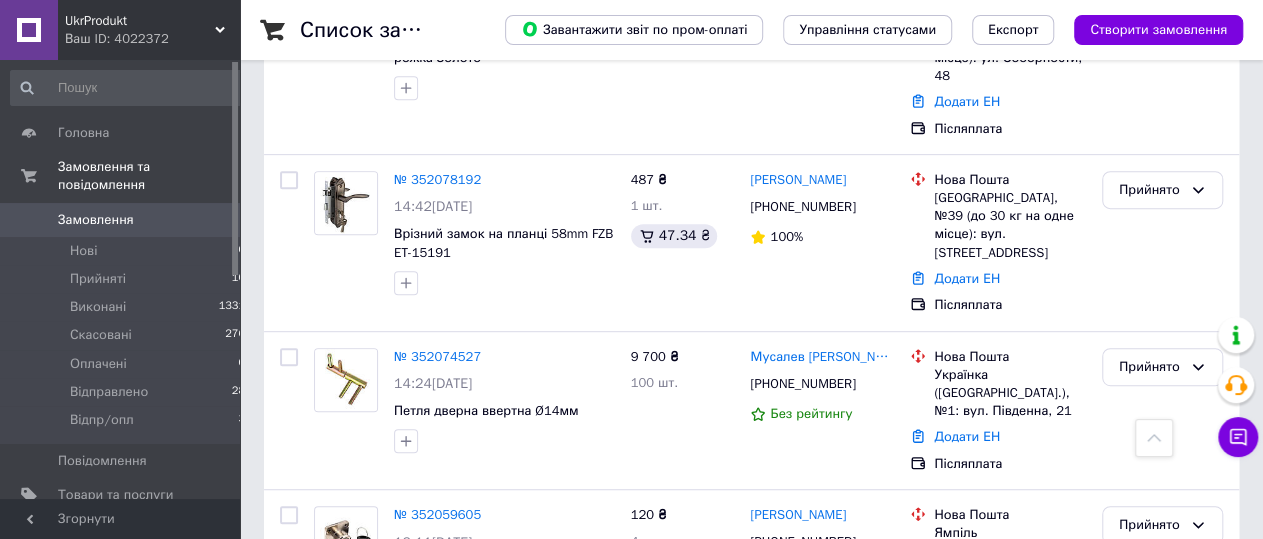 click on "Замовлення" at bounding box center [96, 220] 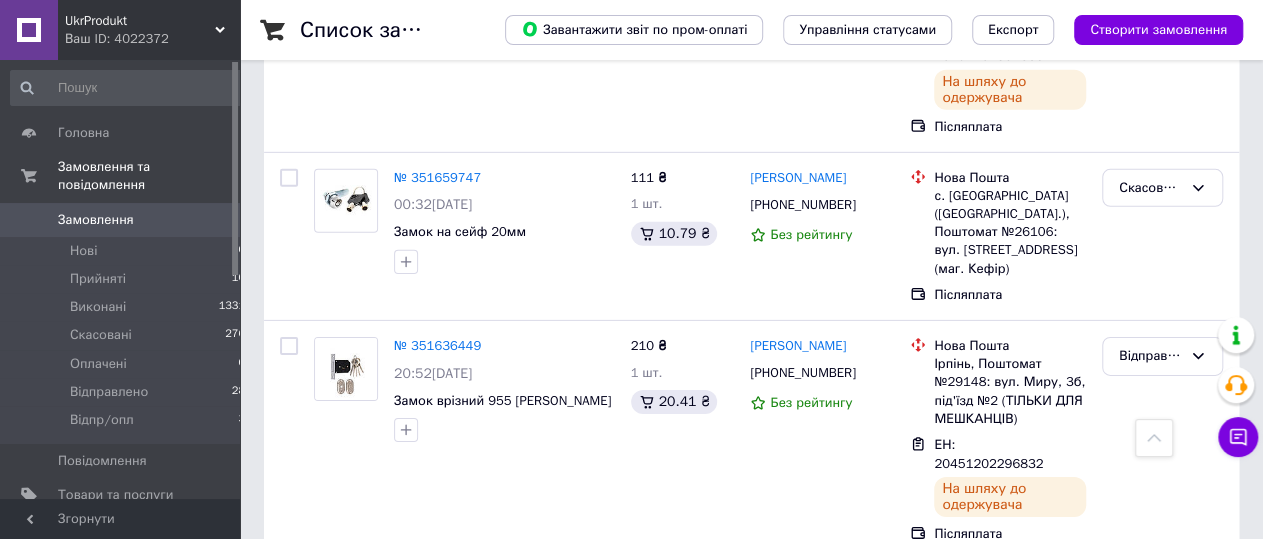 scroll, scrollTop: 3692, scrollLeft: 0, axis: vertical 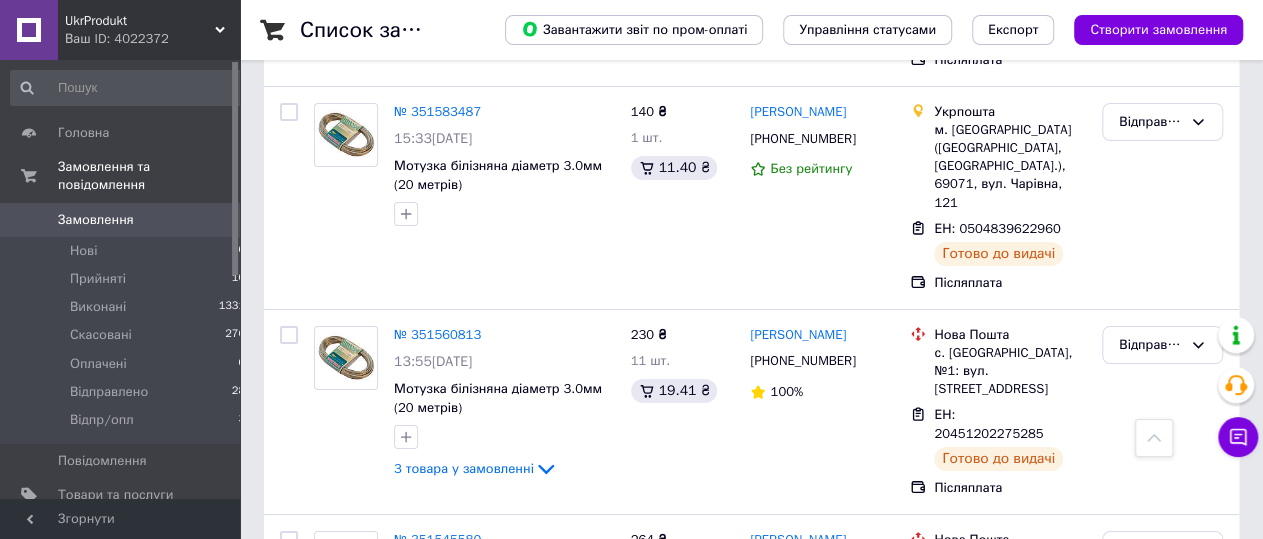 click on "3" at bounding box center (372, 798) 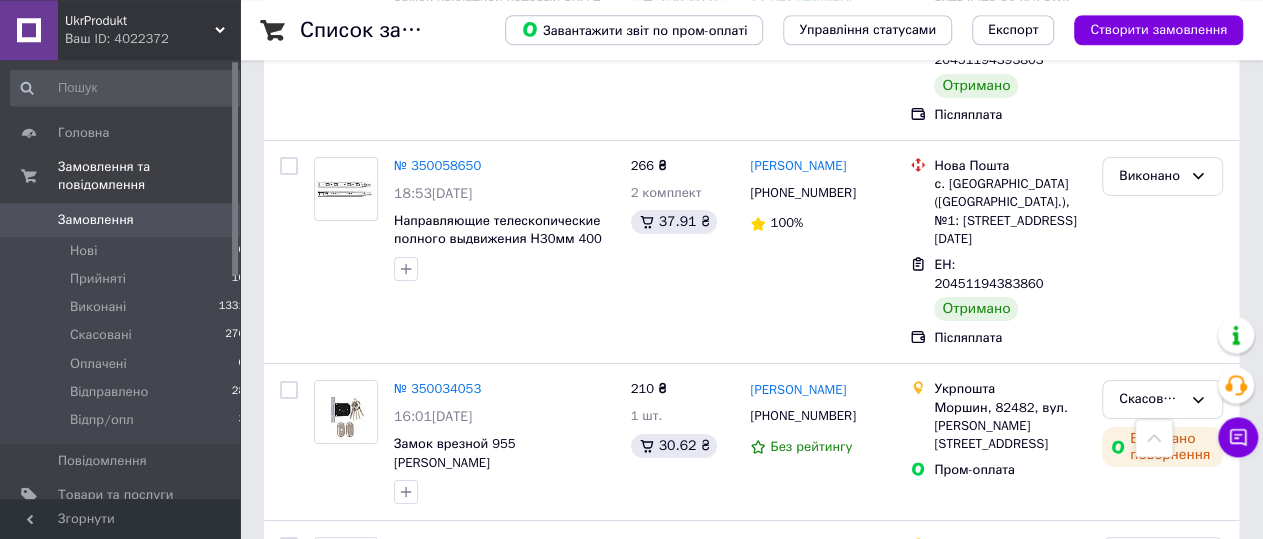 scroll, scrollTop: 3466, scrollLeft: 0, axis: vertical 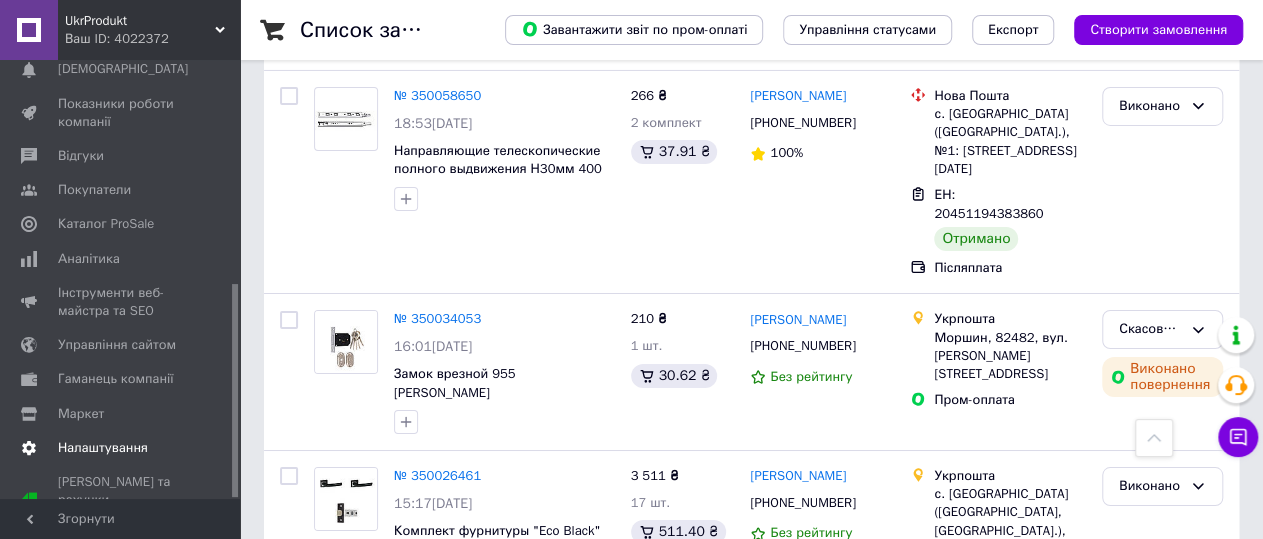 click on "Налаштування" at bounding box center (103, 448) 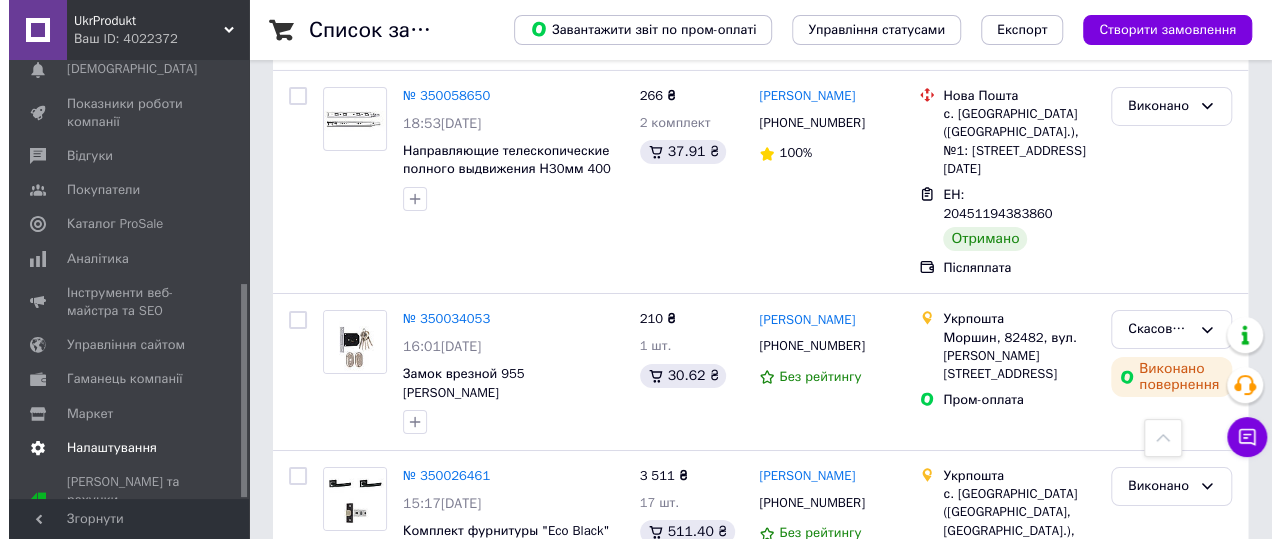 scroll, scrollTop: 0, scrollLeft: 0, axis: both 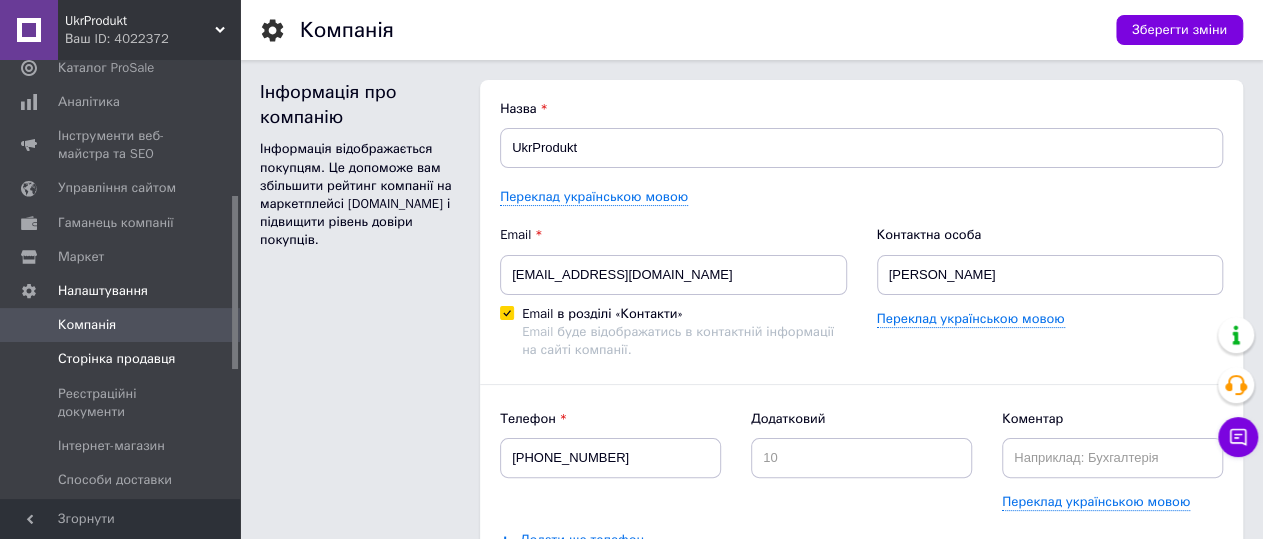 click on "Сторінка продавця" at bounding box center [116, 359] 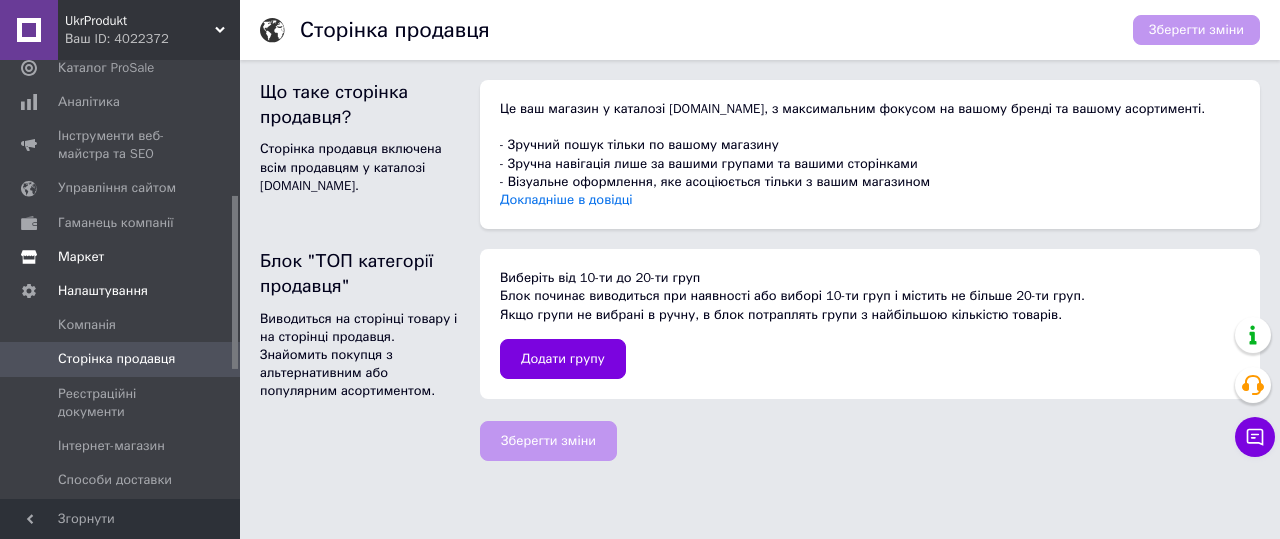 click on "Маркет" at bounding box center (81, 257) 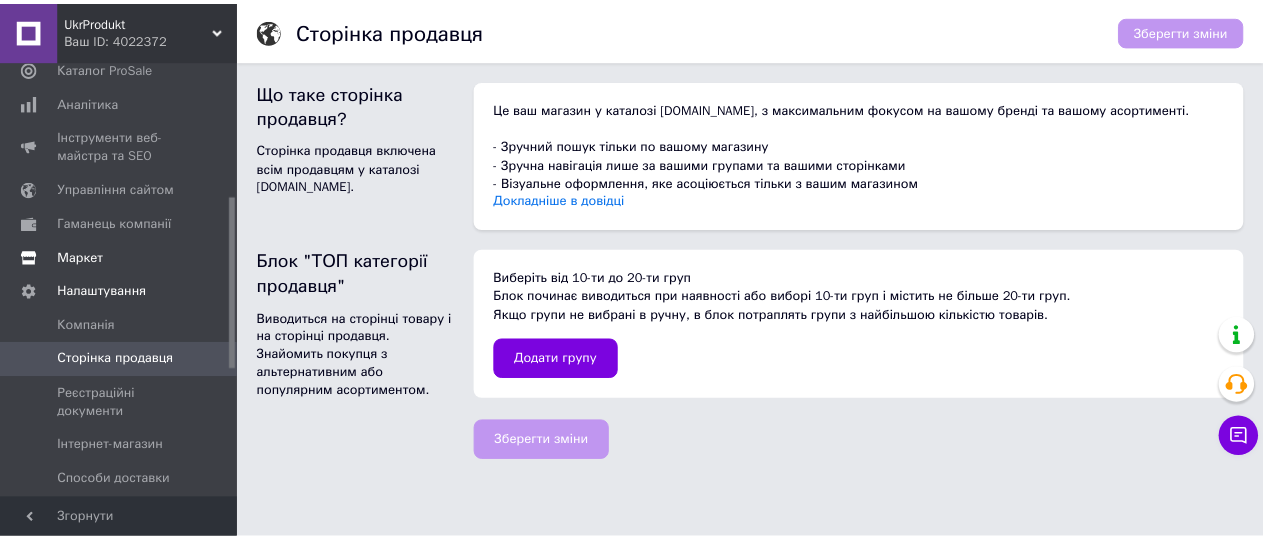 scroll, scrollTop: 339, scrollLeft: 0, axis: vertical 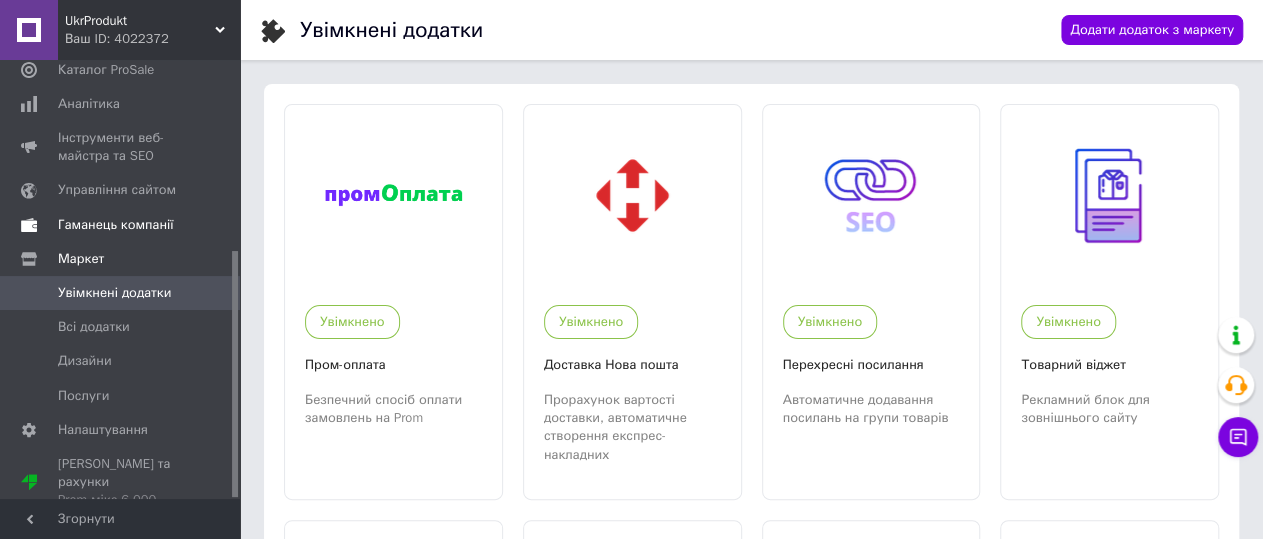 click on "Гаманець компанії" at bounding box center (116, 225) 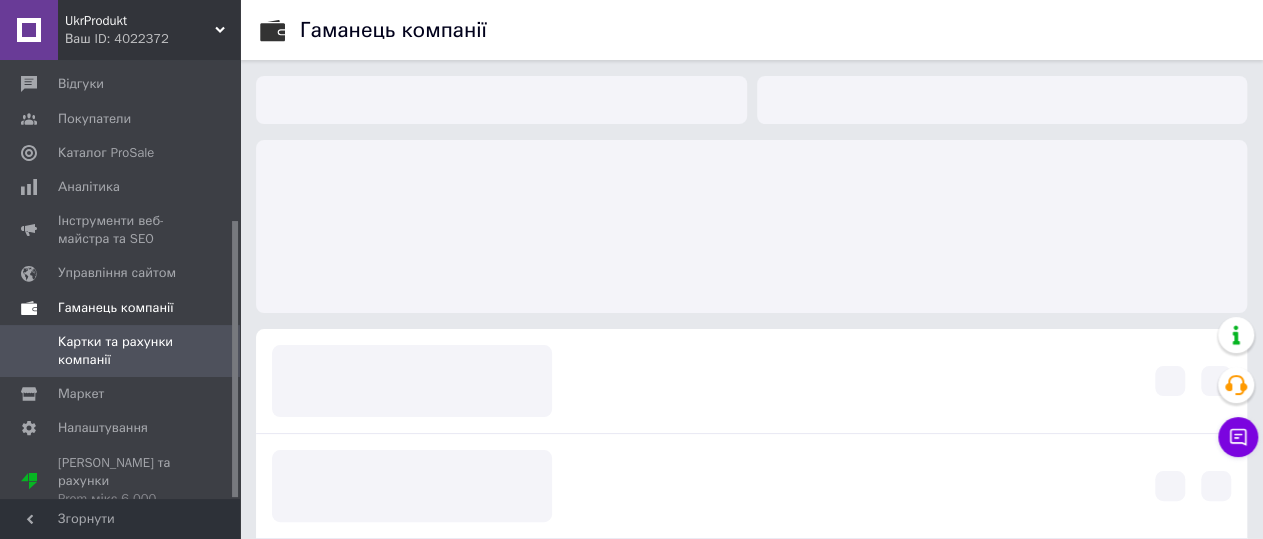 scroll, scrollTop: 255, scrollLeft: 0, axis: vertical 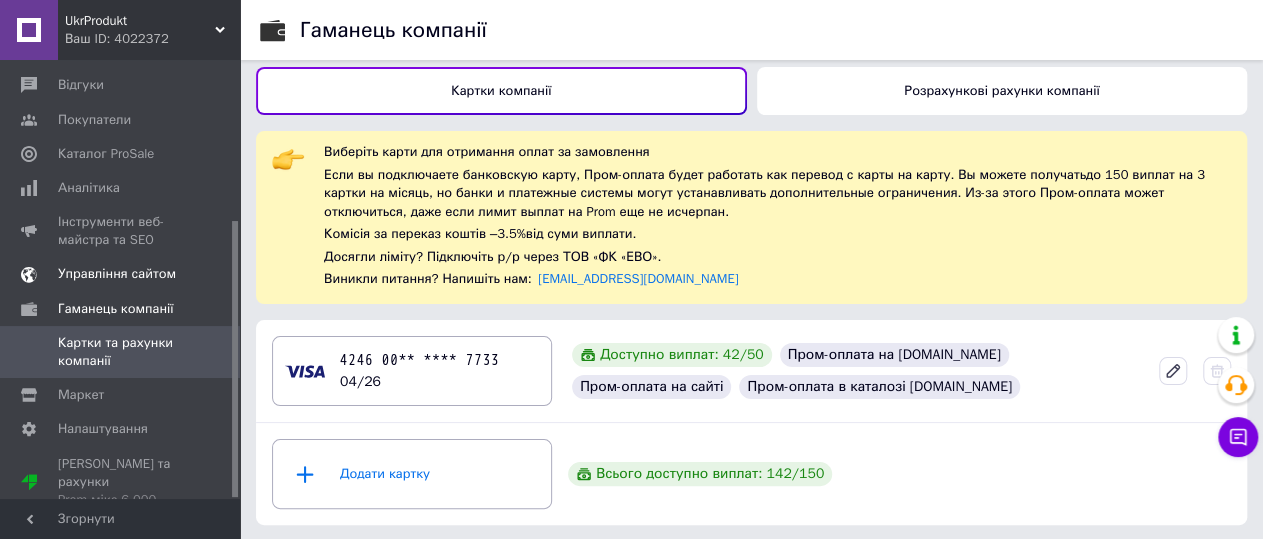 click on "Управління сайтом" at bounding box center (117, 274) 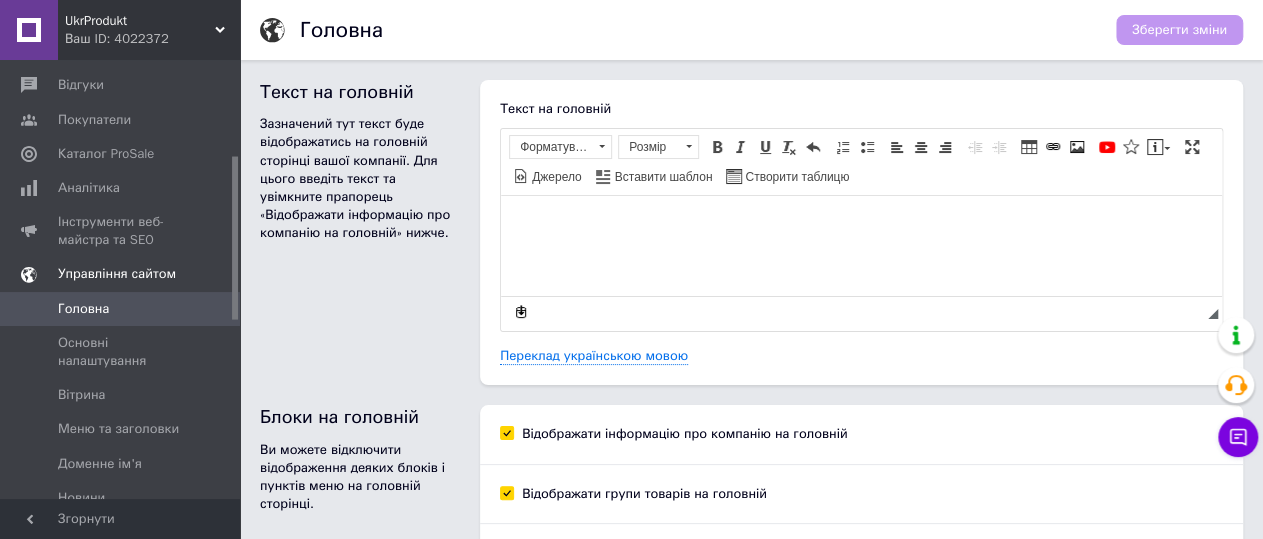 scroll, scrollTop: 0, scrollLeft: 0, axis: both 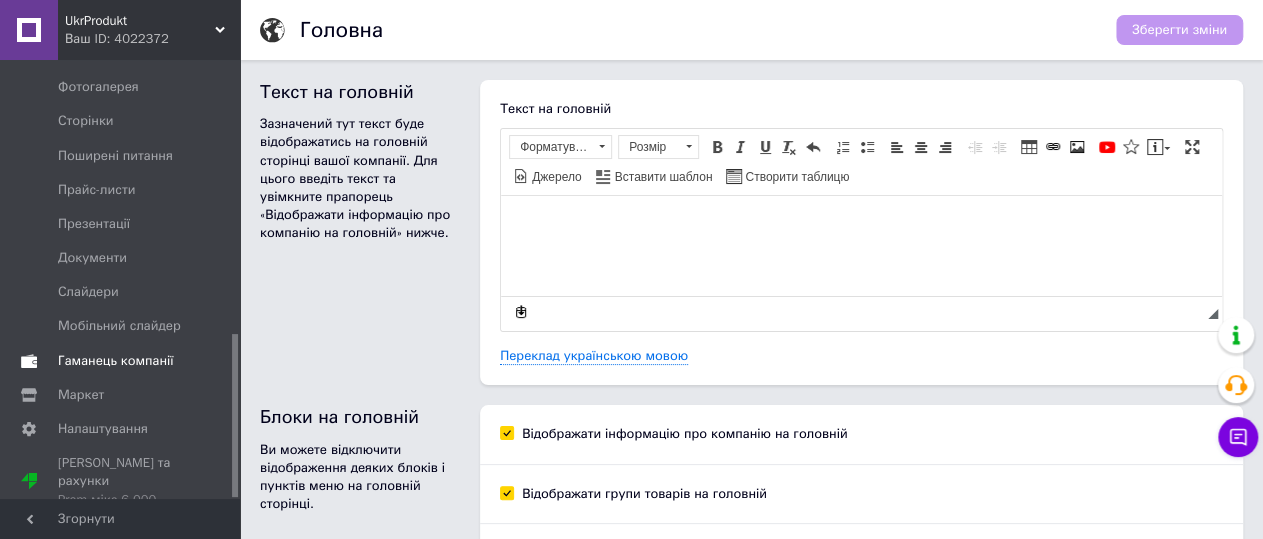 click on "Гаманець компанії" at bounding box center (116, 361) 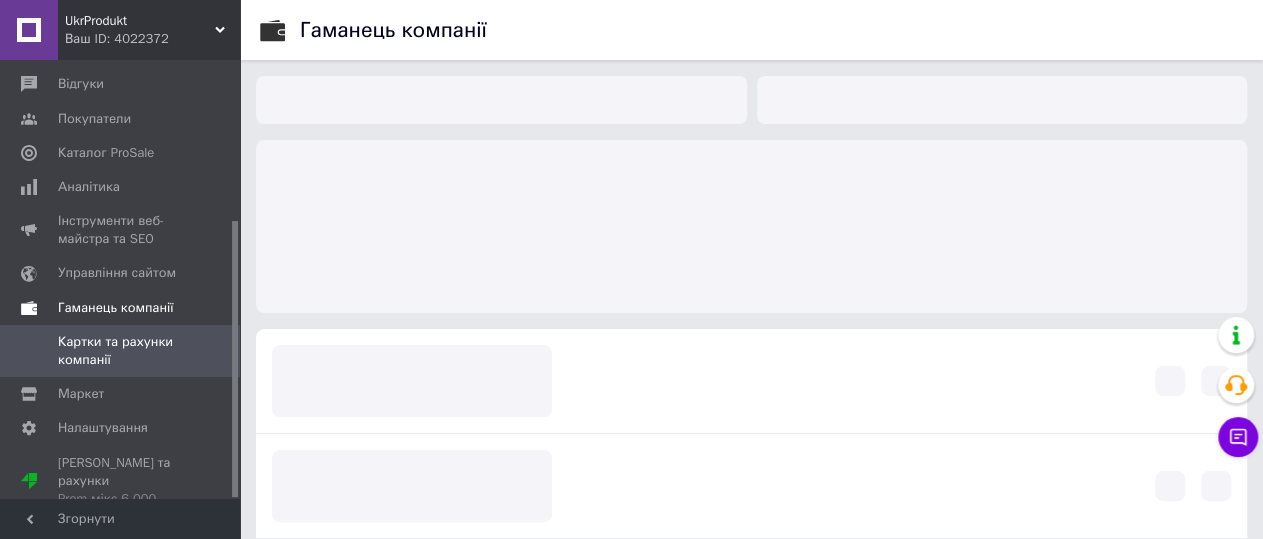 scroll, scrollTop: 255, scrollLeft: 0, axis: vertical 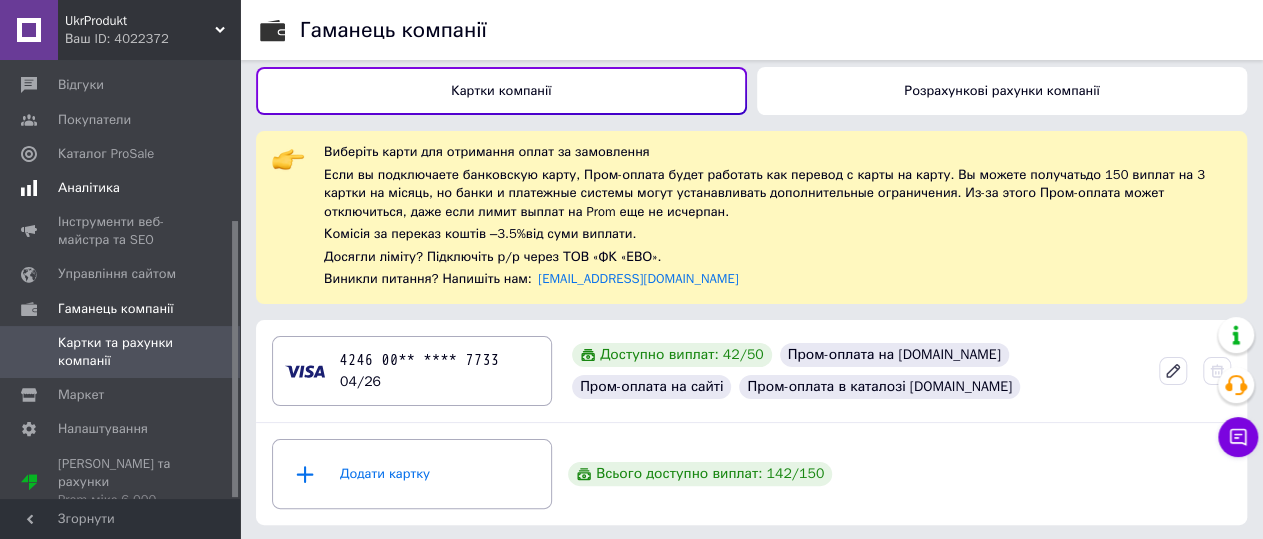 click on "Аналітика" at bounding box center (89, 188) 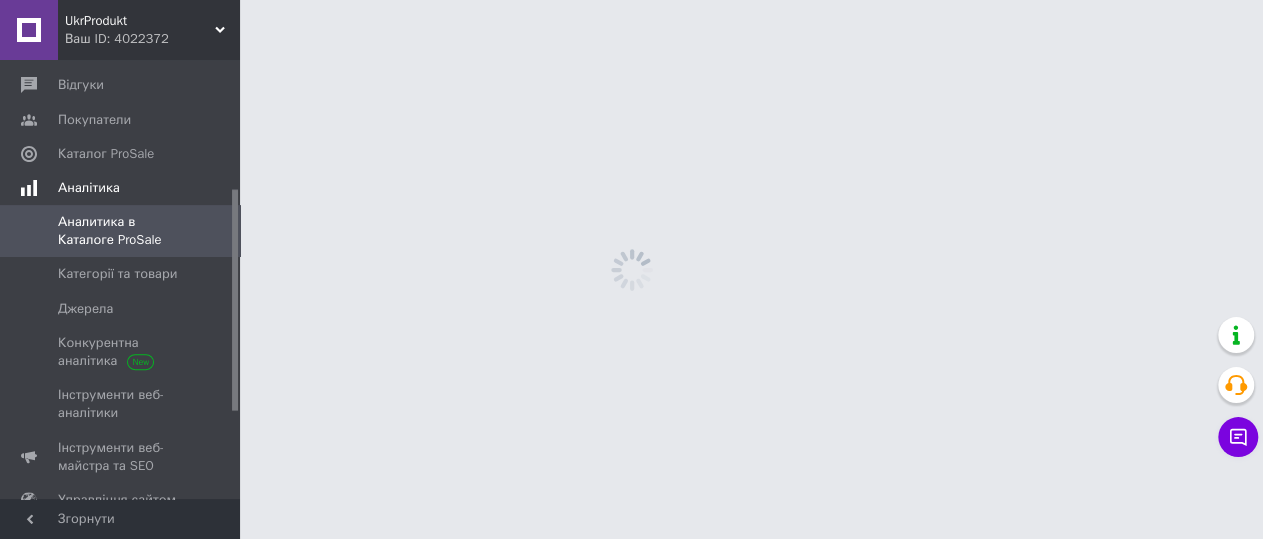 scroll, scrollTop: 0, scrollLeft: 0, axis: both 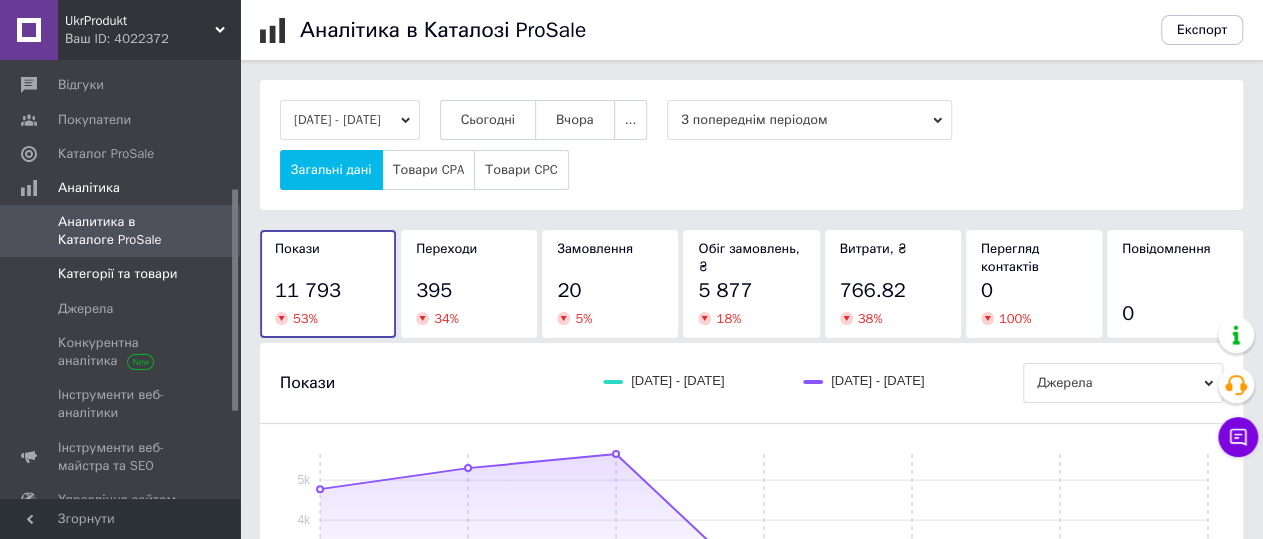 click on "Категорії та товари" at bounding box center [128, 274] 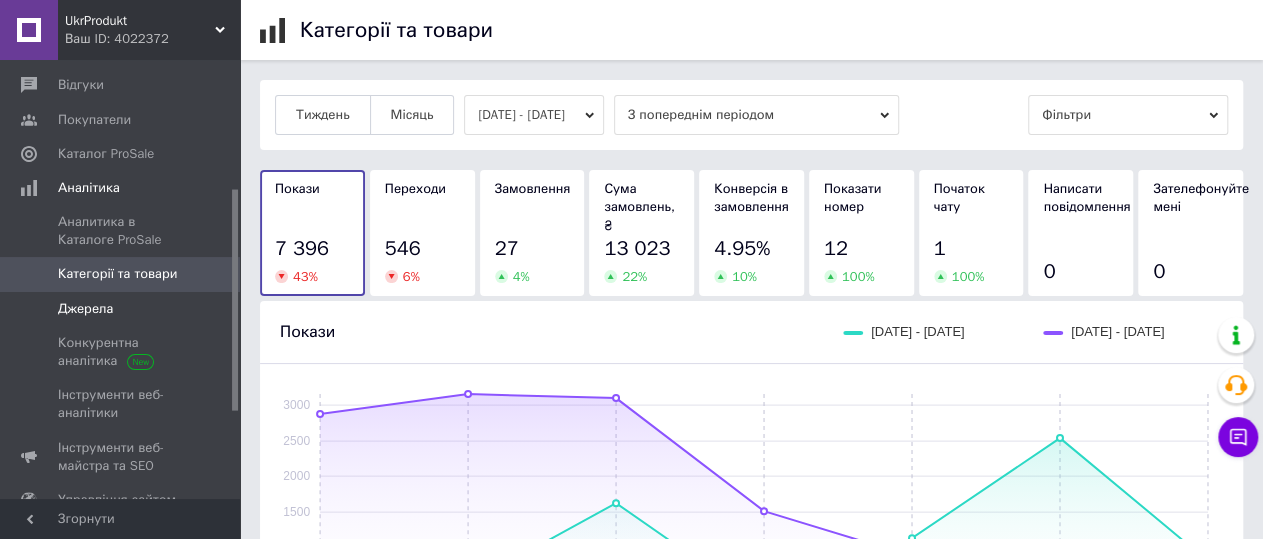 click on "Джерела" at bounding box center [85, 309] 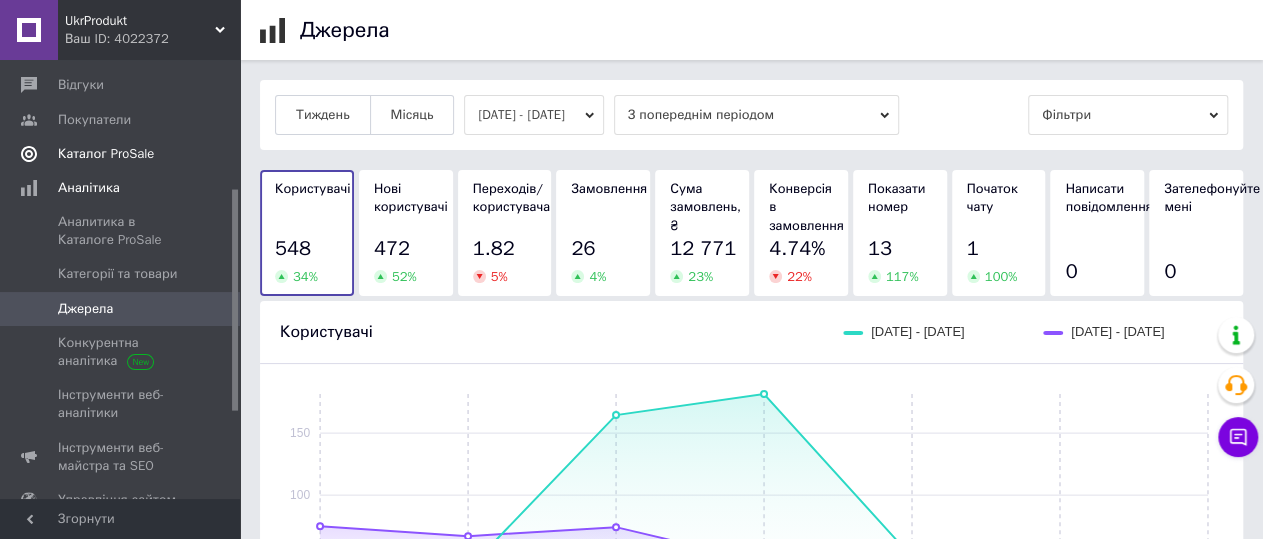 click on "Каталог ProSale" at bounding box center [106, 154] 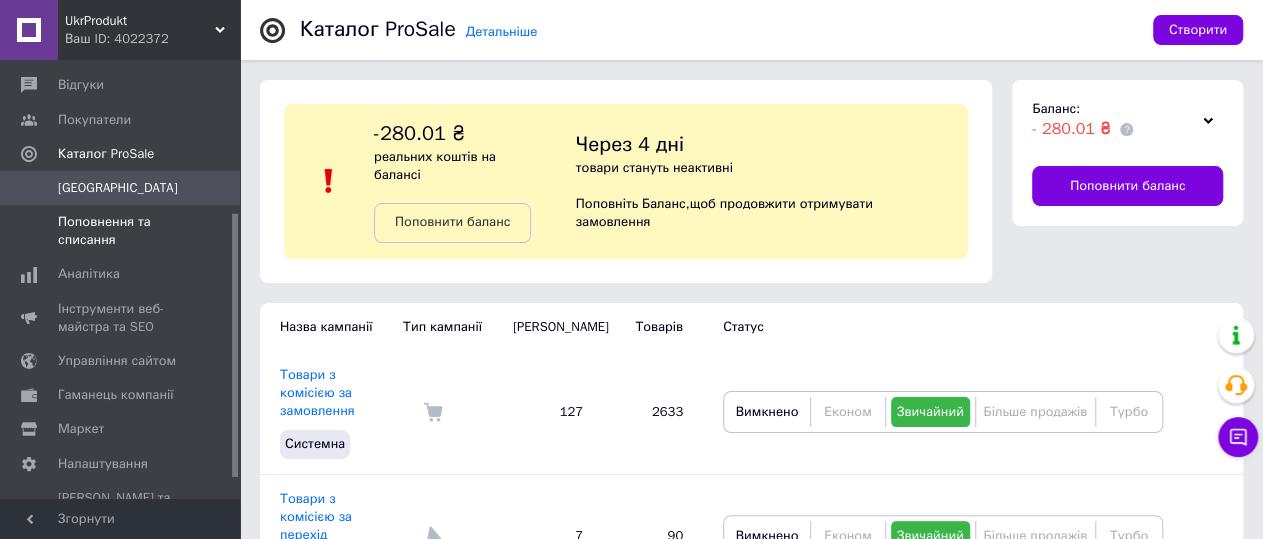 click on "Поповнення та списання" at bounding box center (121, 231) 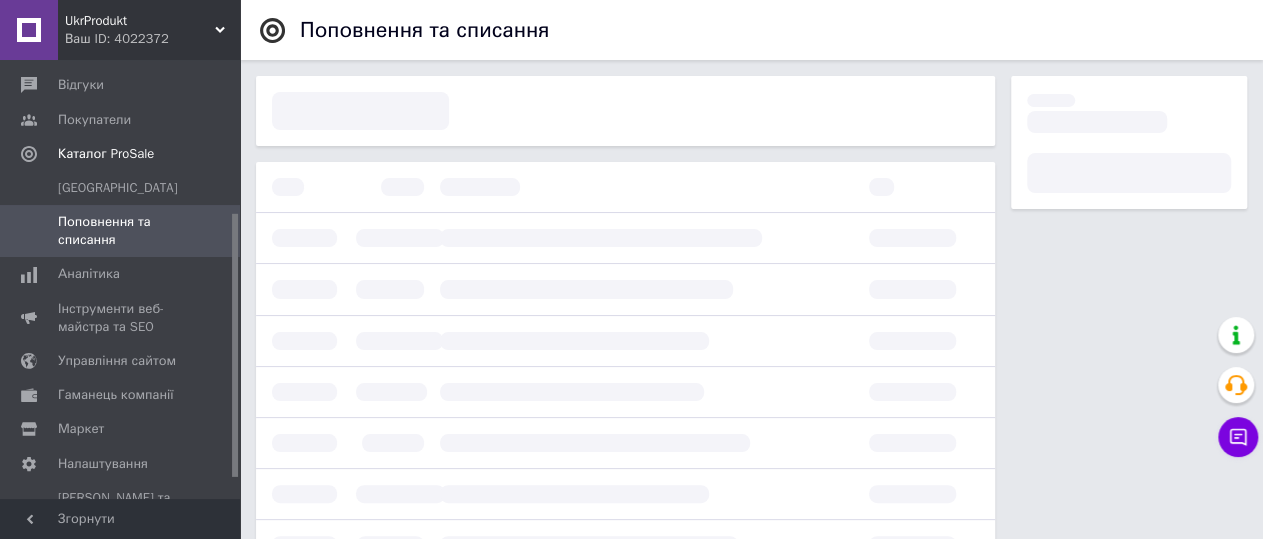 scroll, scrollTop: 289, scrollLeft: 0, axis: vertical 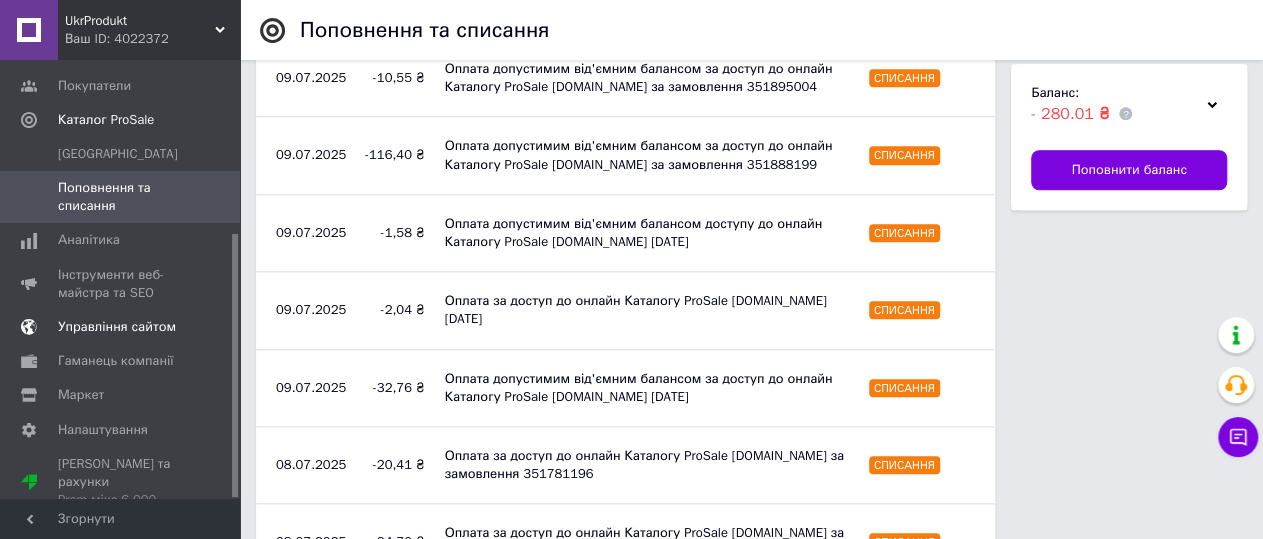 click on "Управління сайтом" at bounding box center (117, 327) 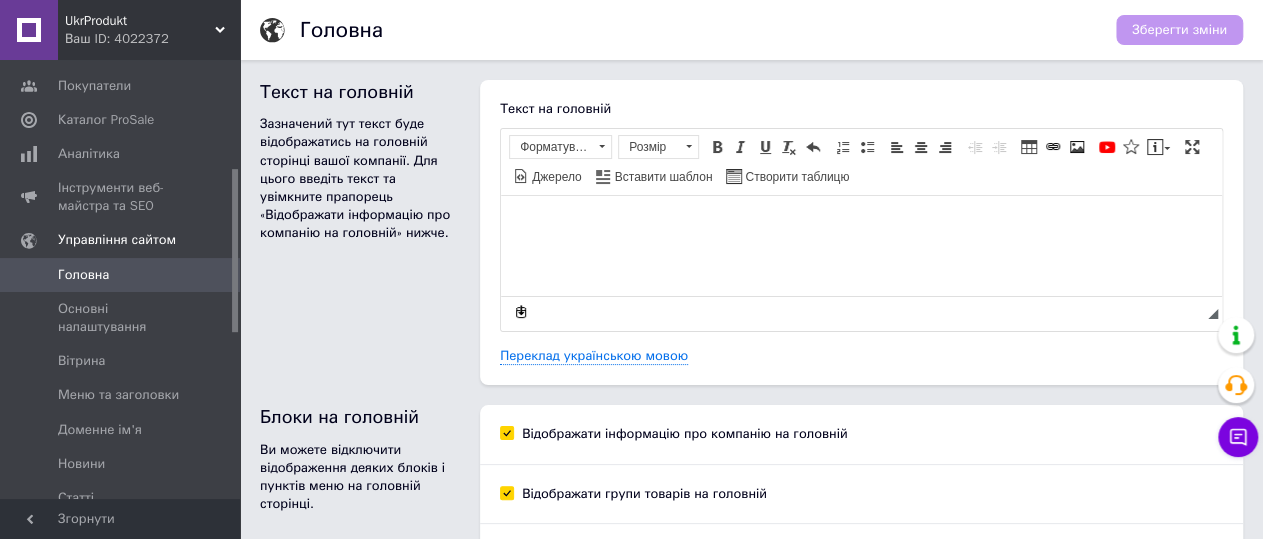 scroll, scrollTop: 0, scrollLeft: 0, axis: both 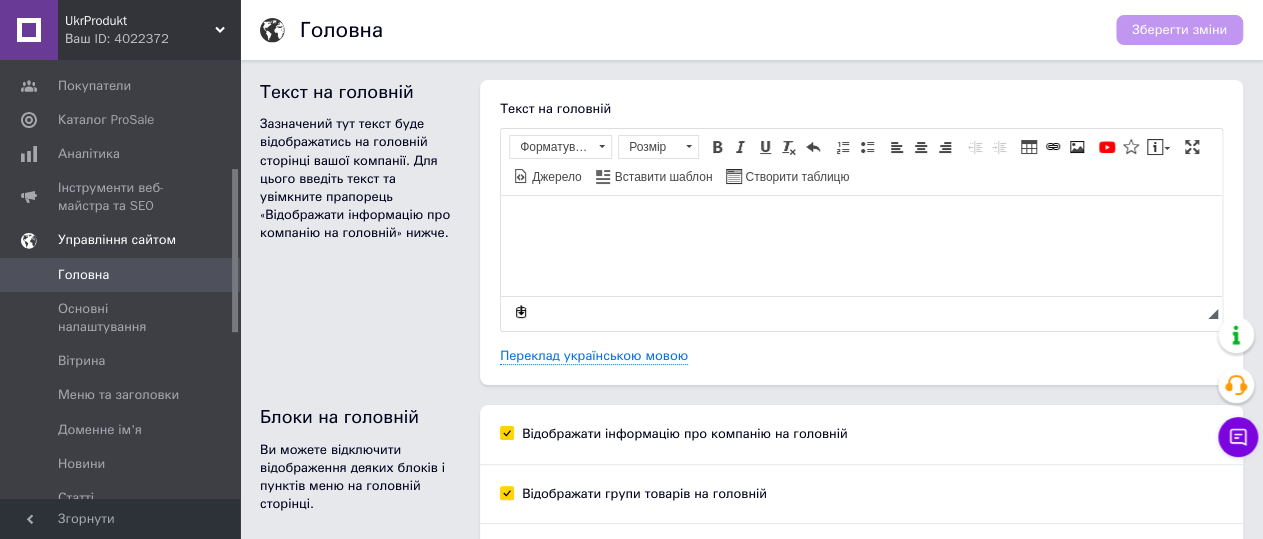 click on "Управління сайтом" at bounding box center [117, 240] 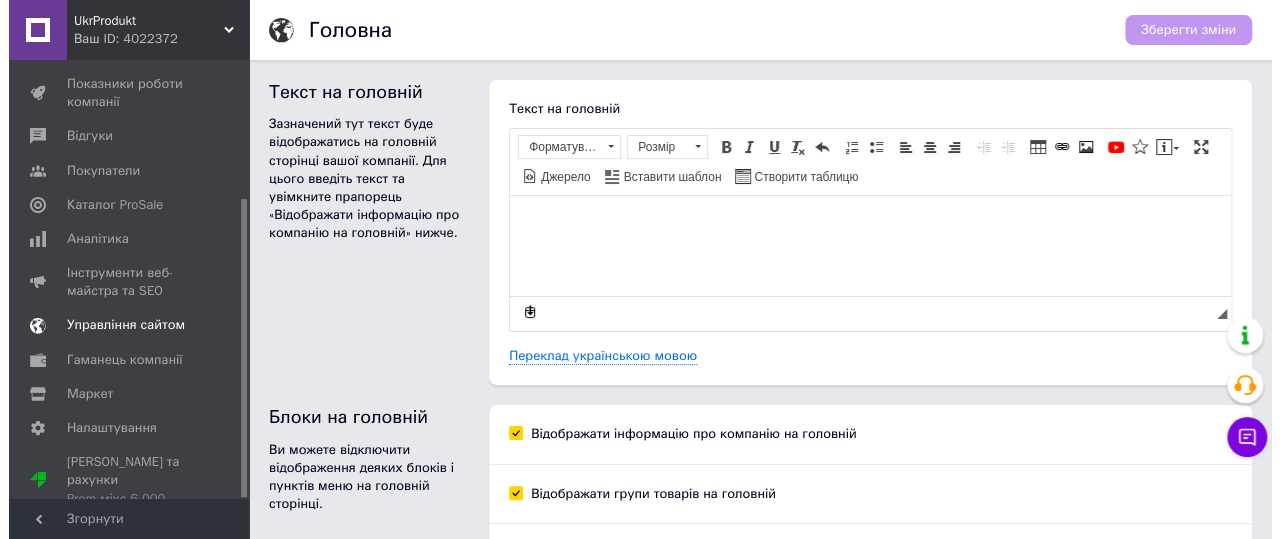 scroll, scrollTop: 203, scrollLeft: 0, axis: vertical 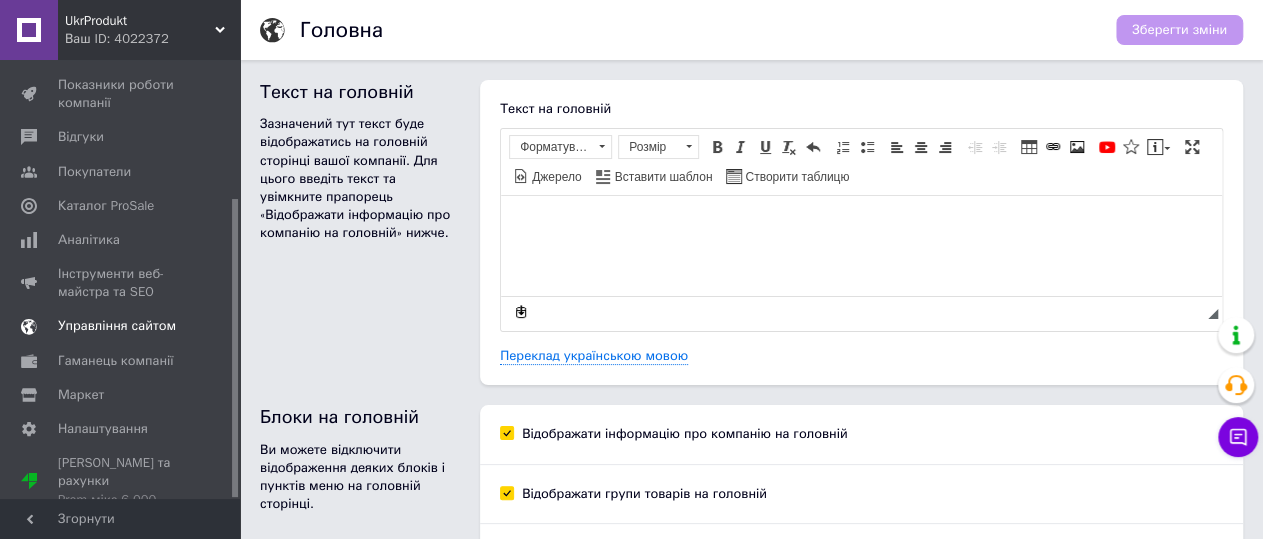 click on "Управління сайтом" at bounding box center (117, 326) 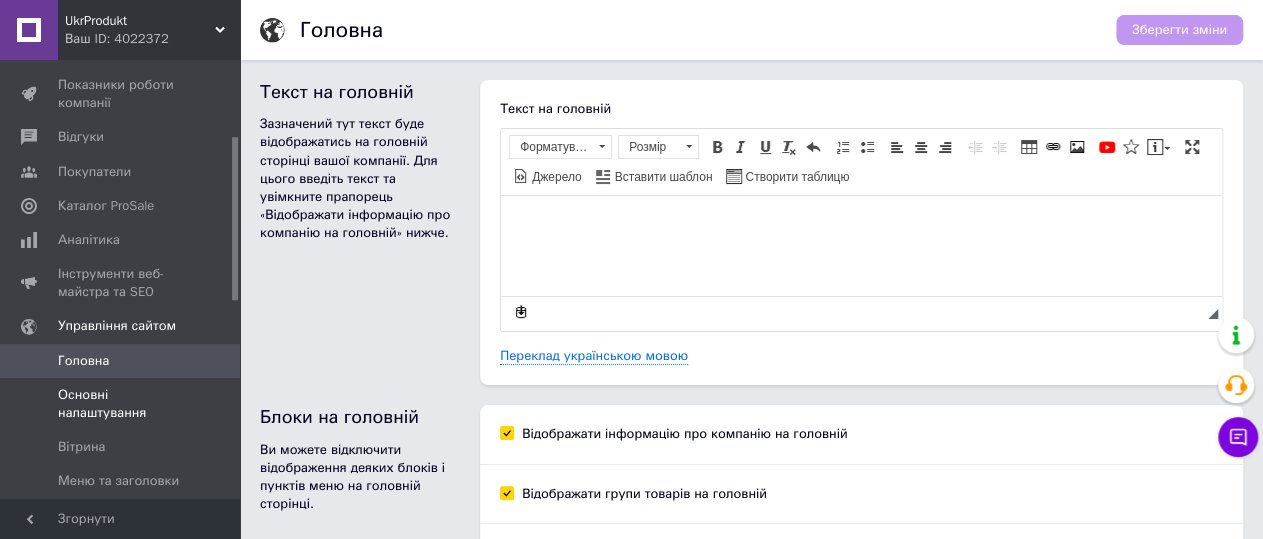 click on "Основні налаштування" at bounding box center [121, 404] 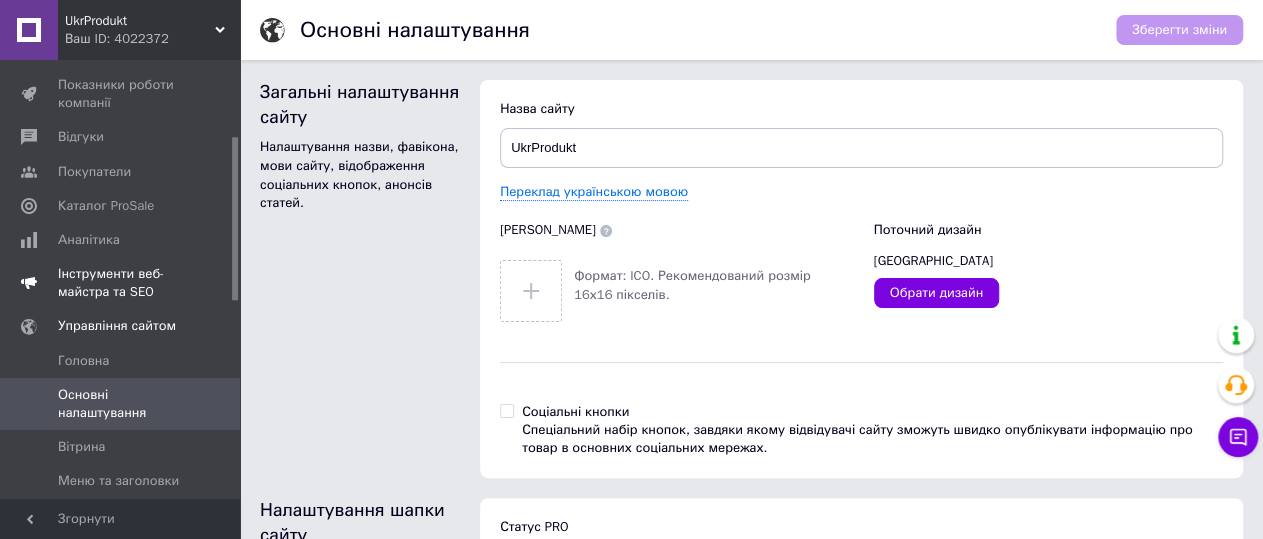 click on "Інструменти веб-майстра та SEO" at bounding box center (121, 283) 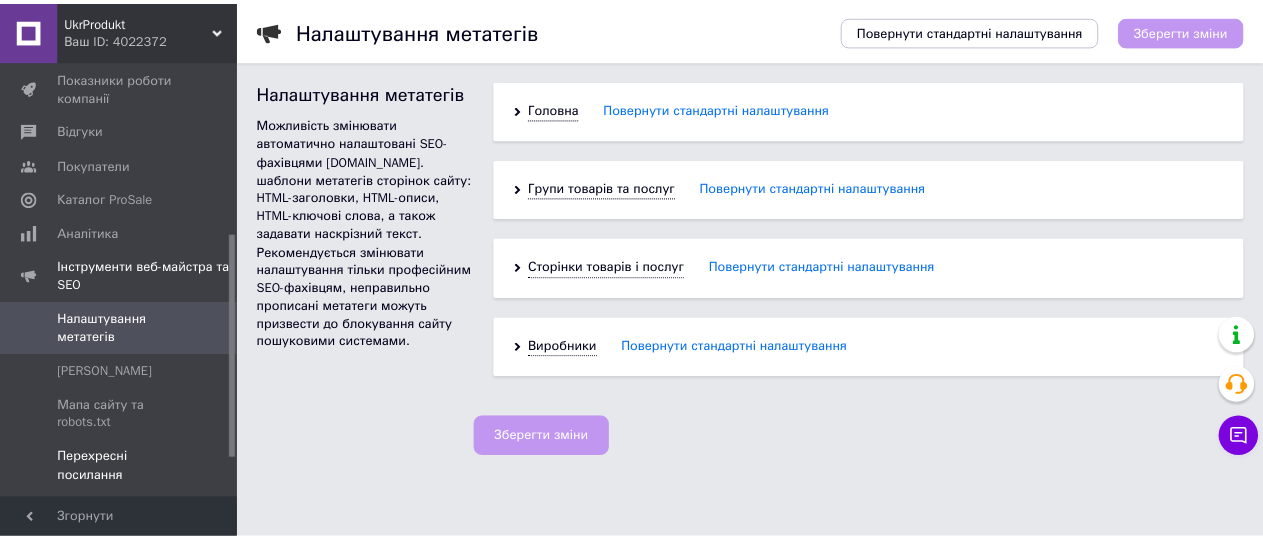 scroll, scrollTop: 203, scrollLeft: 0, axis: vertical 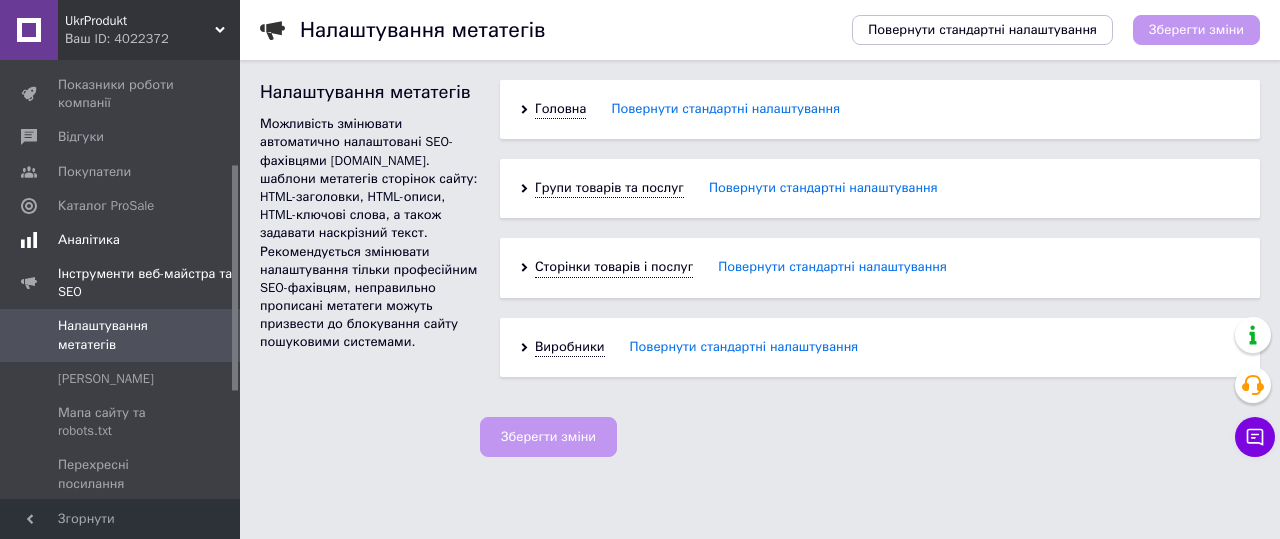 click on "Аналітика" at bounding box center [89, 240] 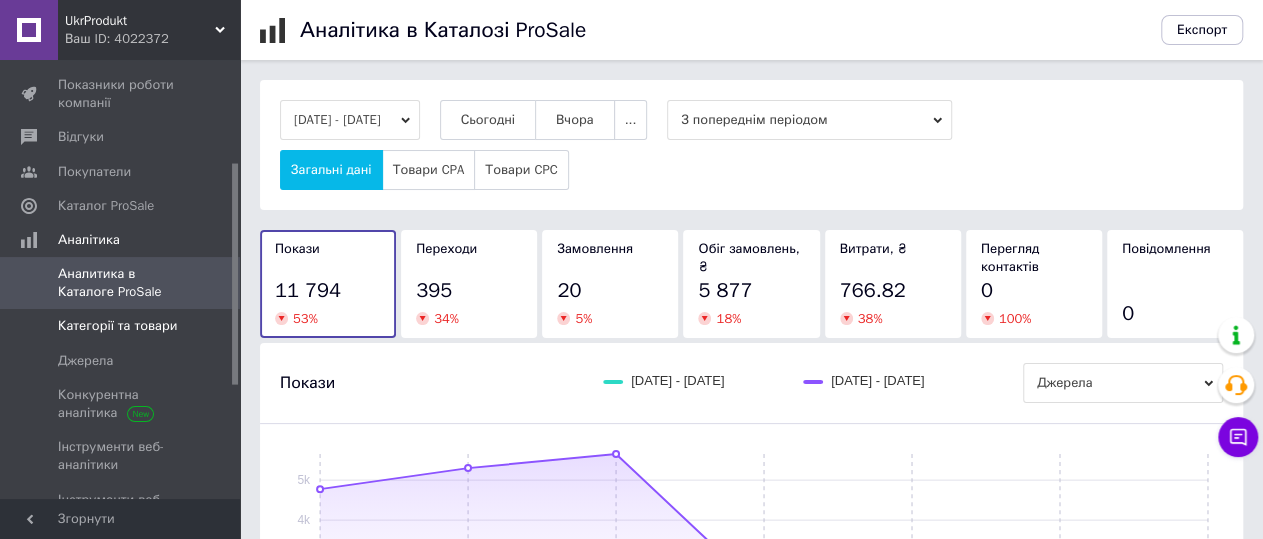 click on "Категорії та товари" at bounding box center (117, 326) 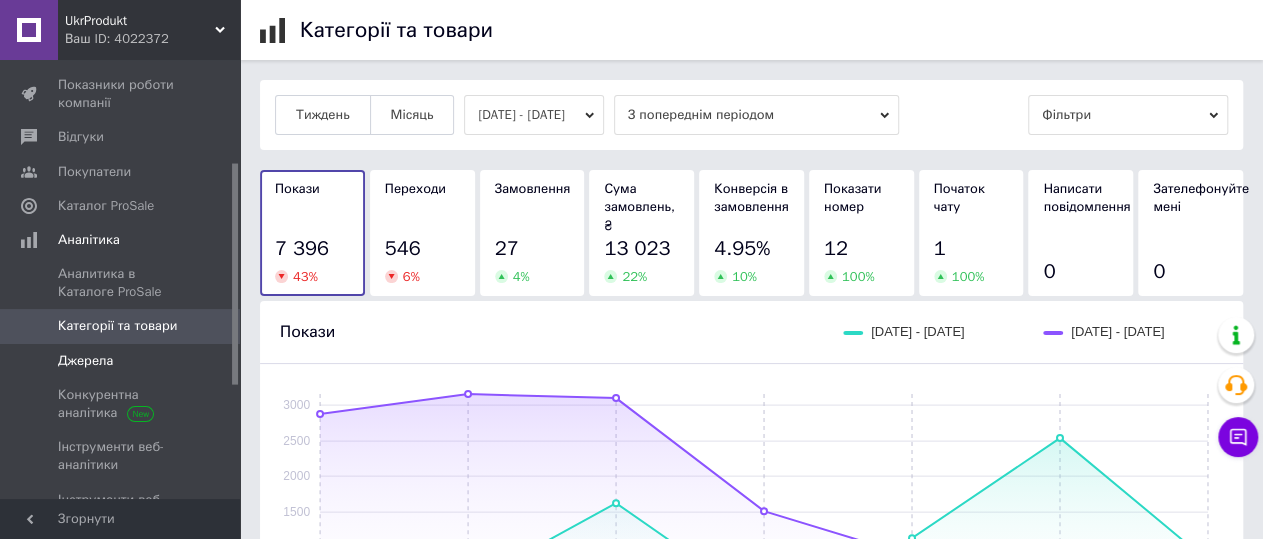 click on "Джерела" at bounding box center [85, 361] 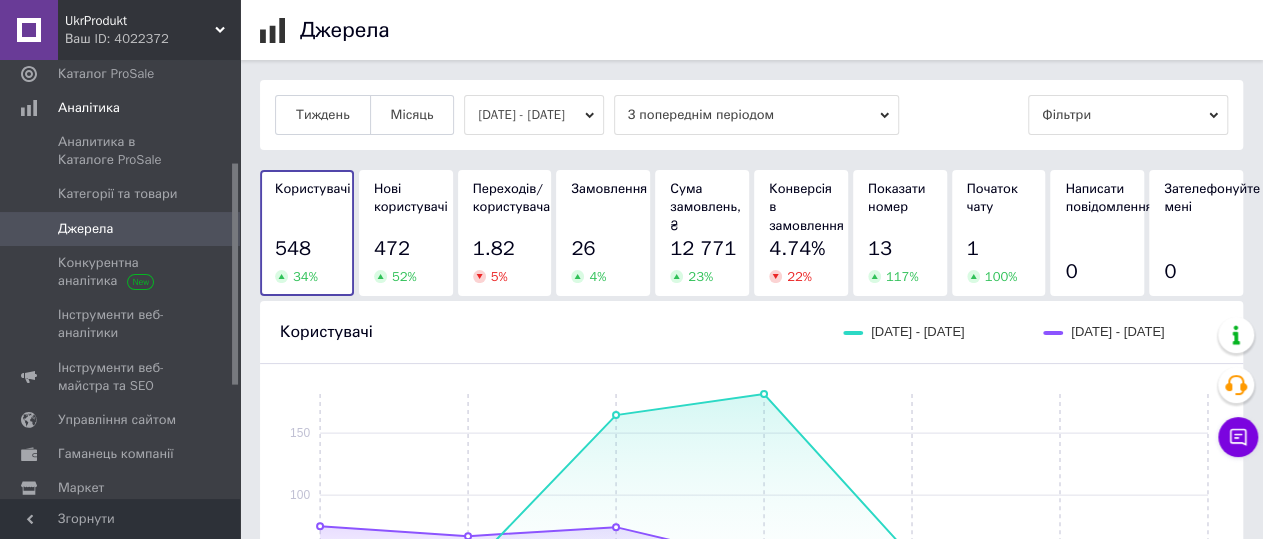 scroll, scrollTop: 341, scrollLeft: 0, axis: vertical 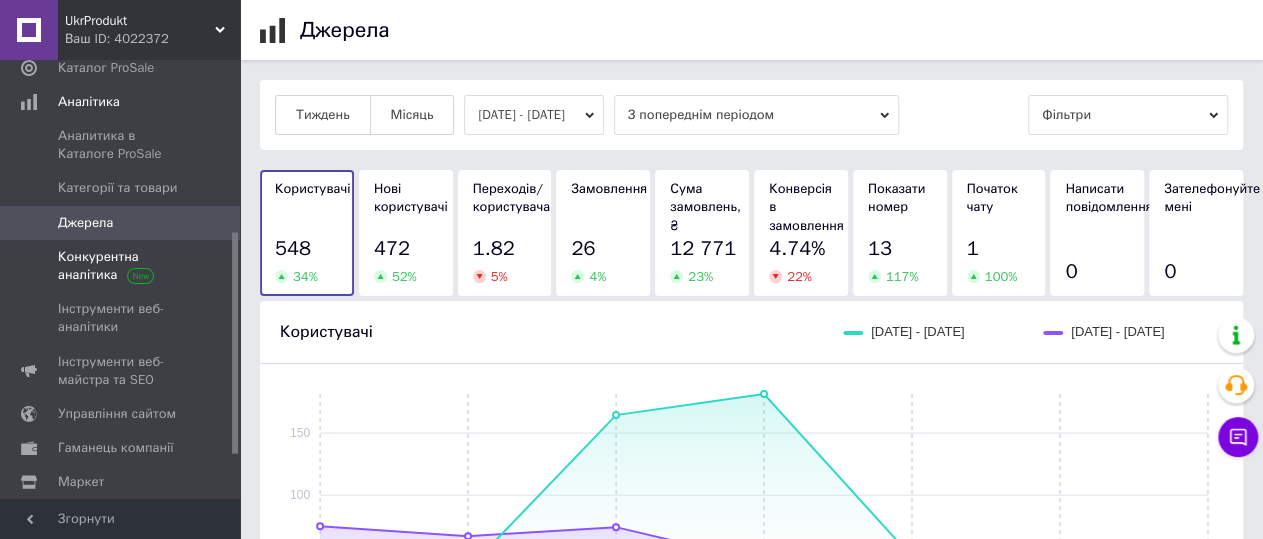 click on "Конкурентна аналітика" at bounding box center (121, 266) 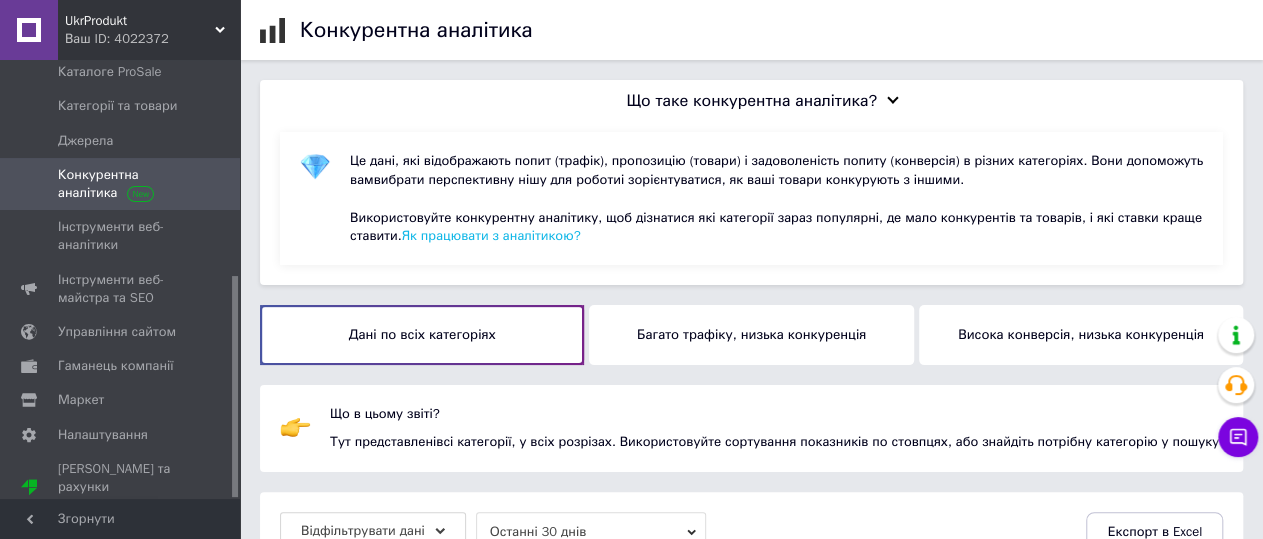scroll, scrollTop: 428, scrollLeft: 0, axis: vertical 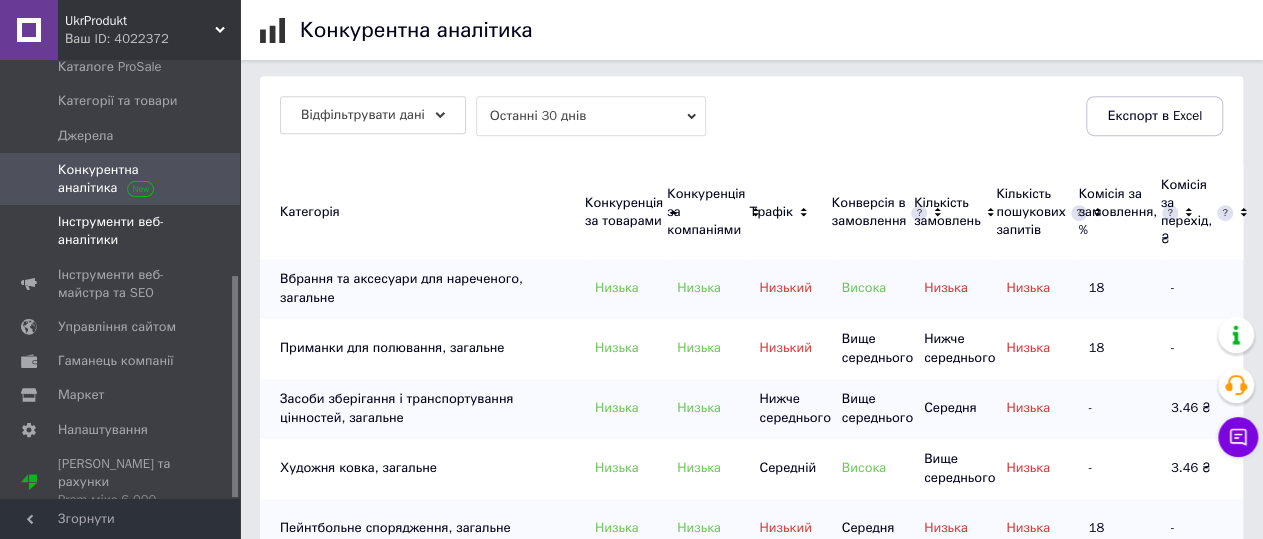 click on "Інструменти веб-аналітики" at bounding box center [121, 231] 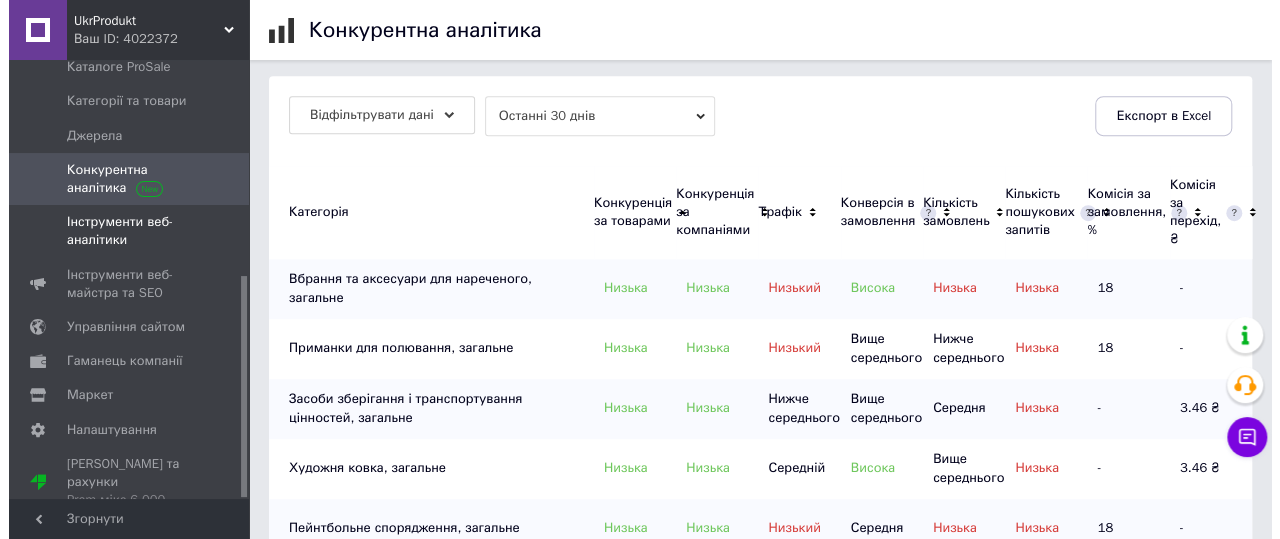 scroll, scrollTop: 0, scrollLeft: 0, axis: both 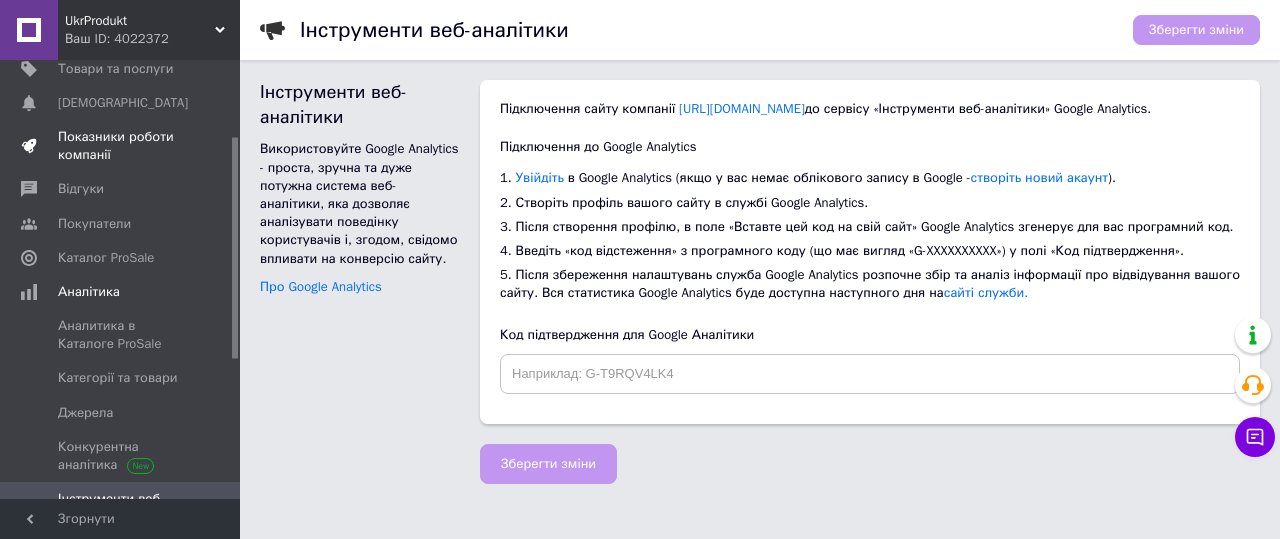 click on "Показники роботи компанії" at bounding box center (121, 146) 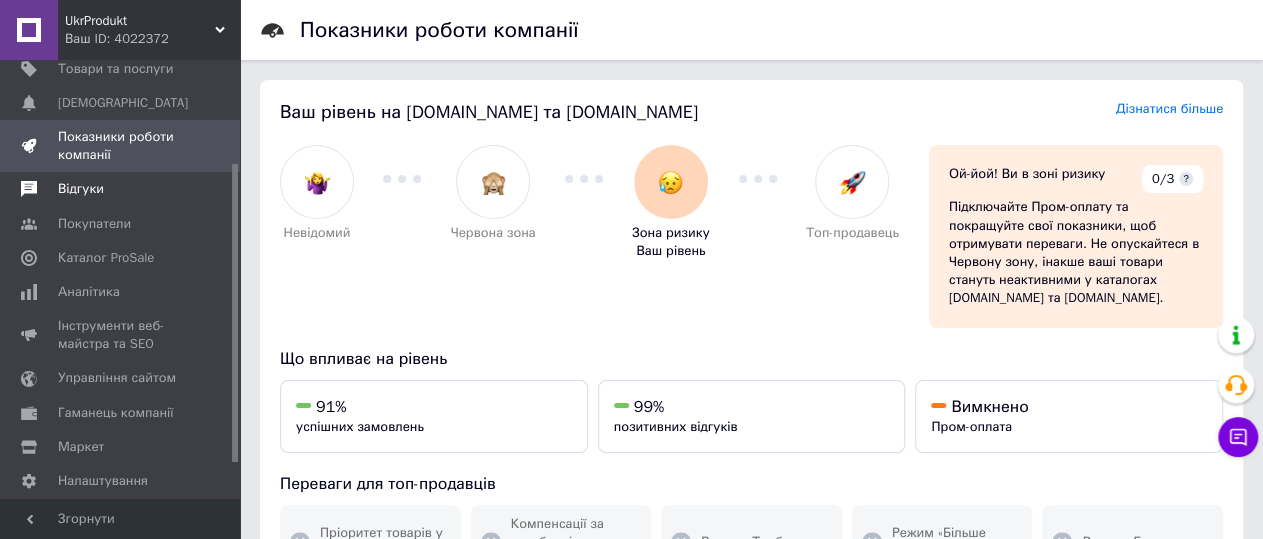 click on "Відгуки" at bounding box center [81, 189] 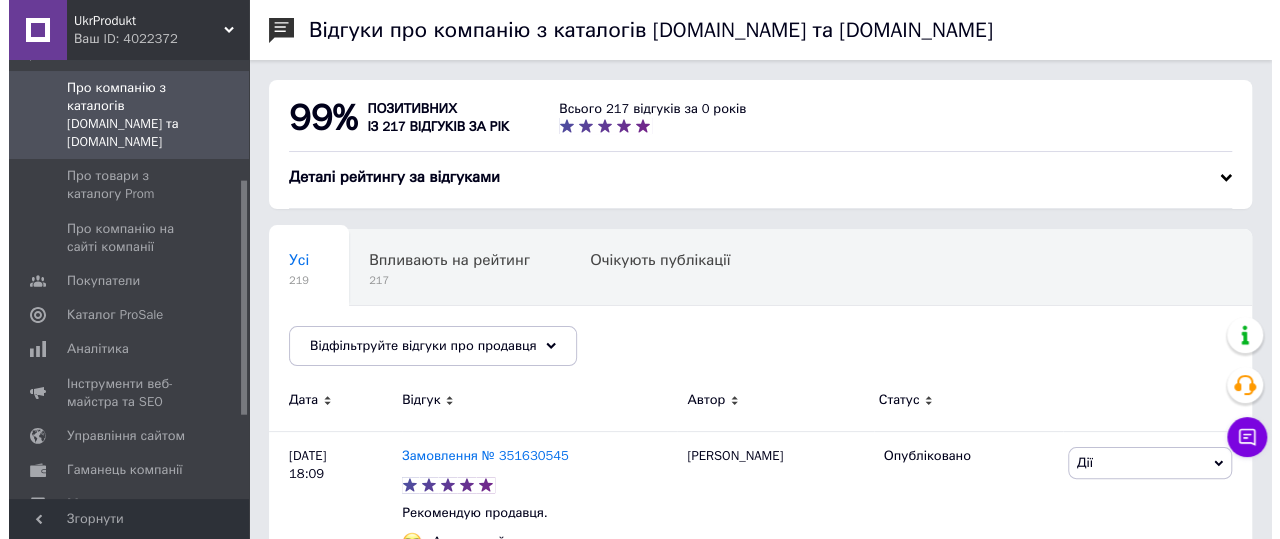 scroll, scrollTop: 289, scrollLeft: 0, axis: vertical 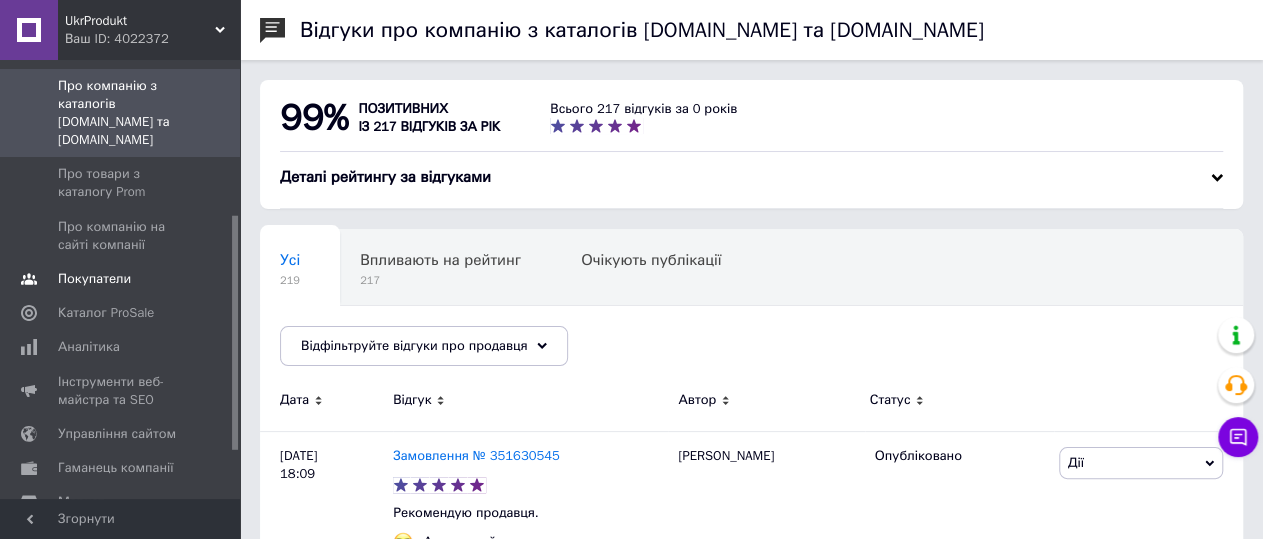 click on "Покупатели" at bounding box center [94, 279] 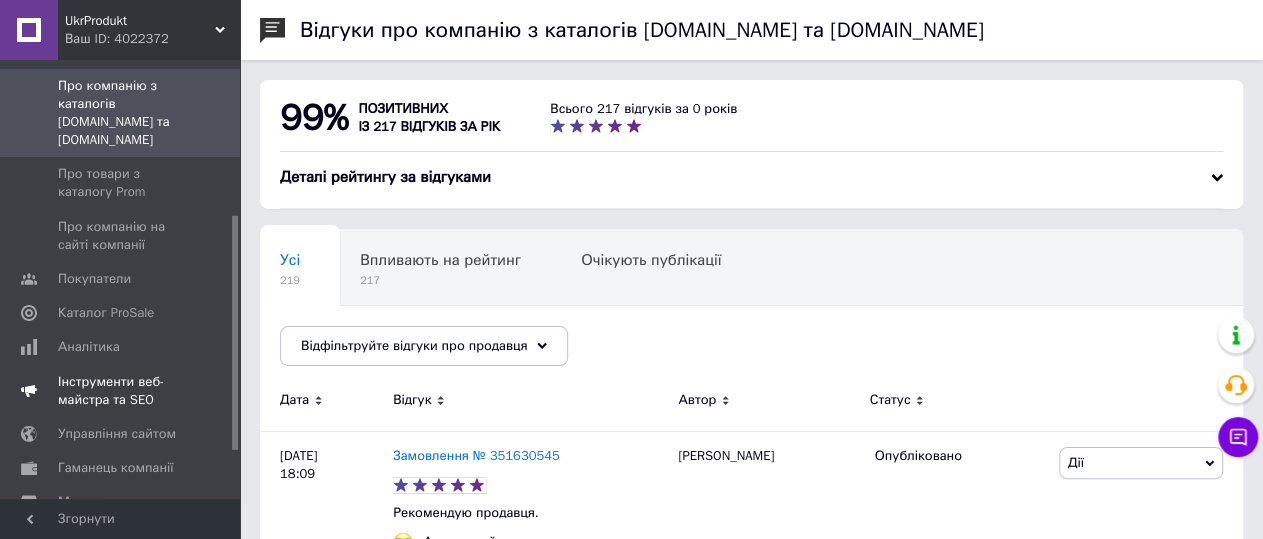 scroll, scrollTop: 203, scrollLeft: 0, axis: vertical 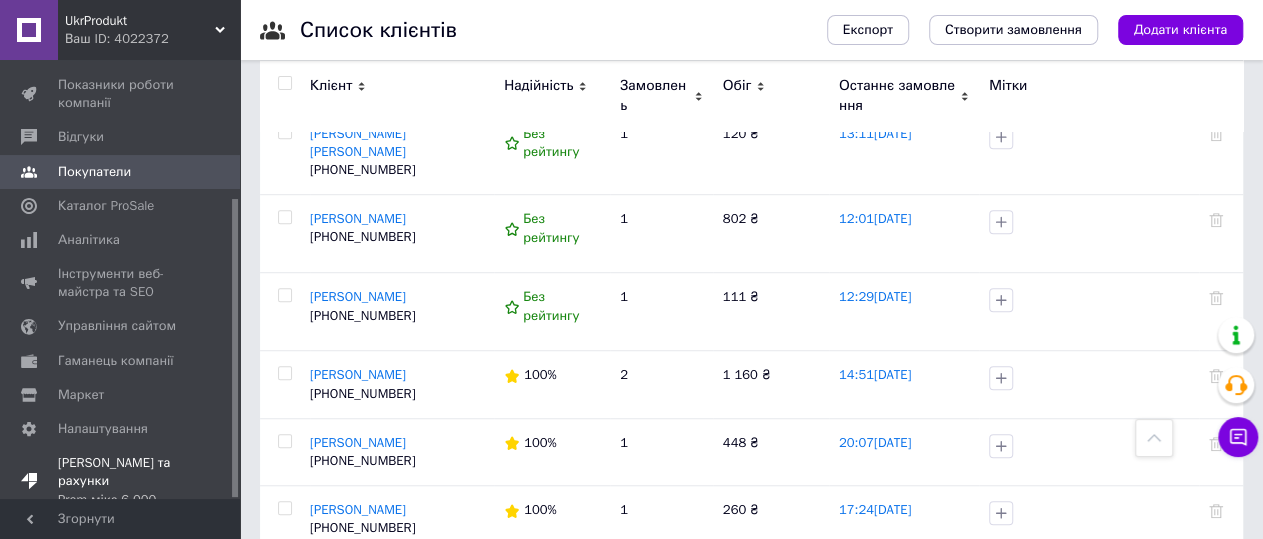 click on "[PERSON_NAME] та рахунки Prom мікс 6 000" at bounding box center (121, 481) 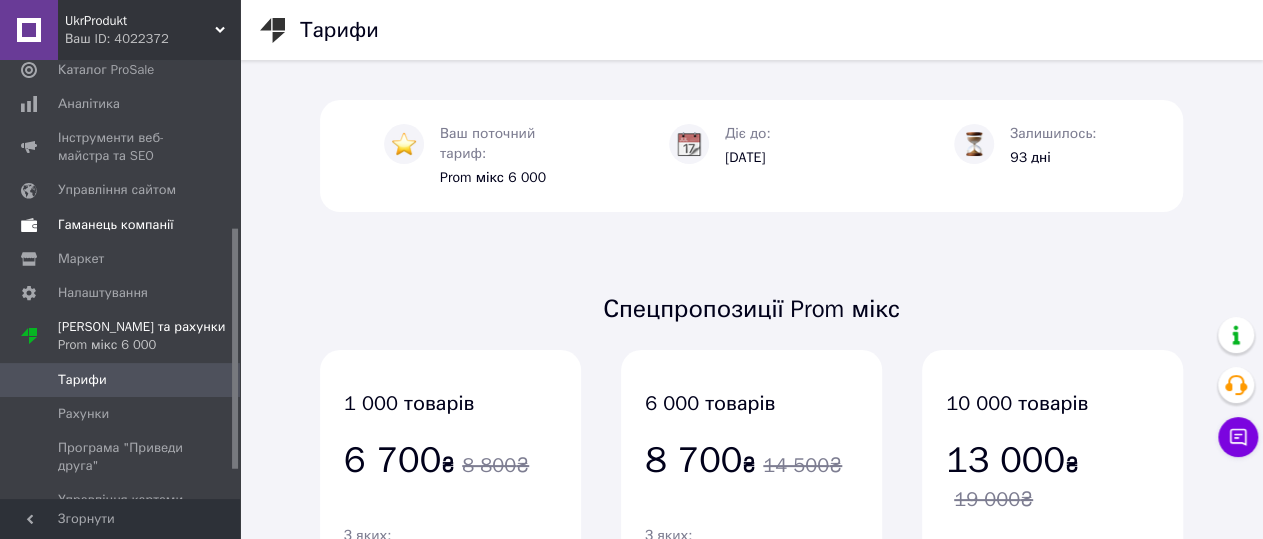 scroll, scrollTop: 357, scrollLeft: 0, axis: vertical 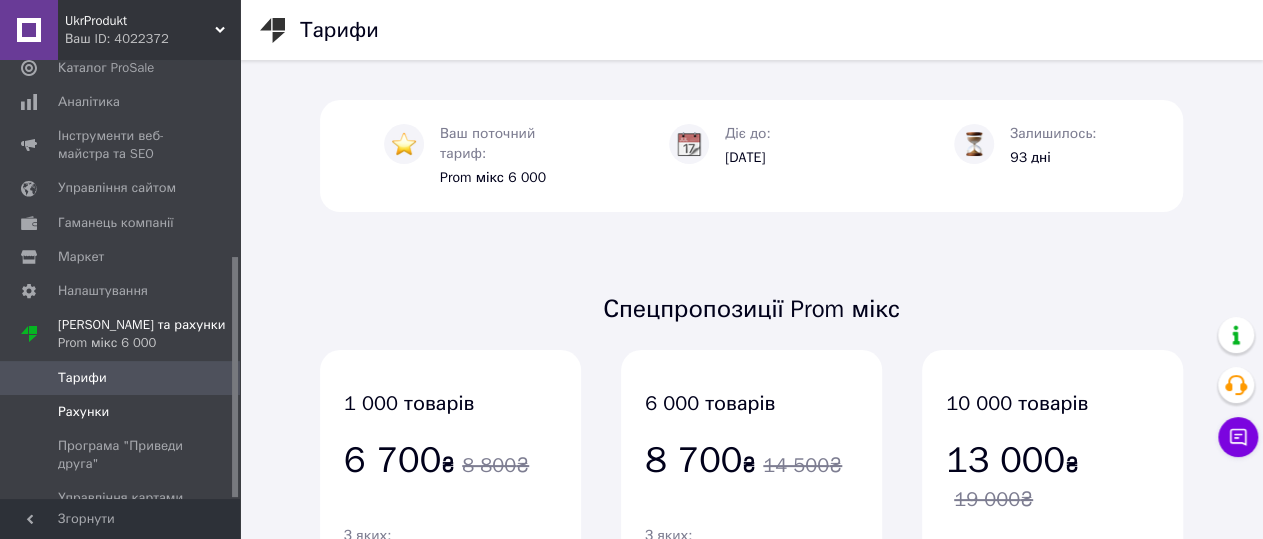 click on "Рахунки" at bounding box center (121, 412) 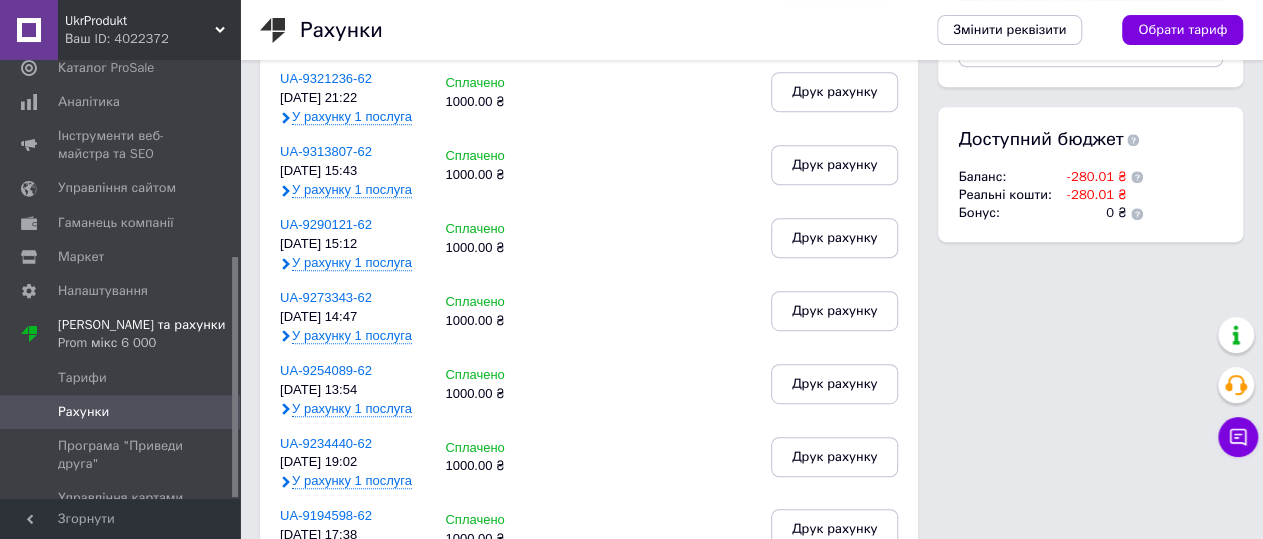 scroll, scrollTop: 416, scrollLeft: 0, axis: vertical 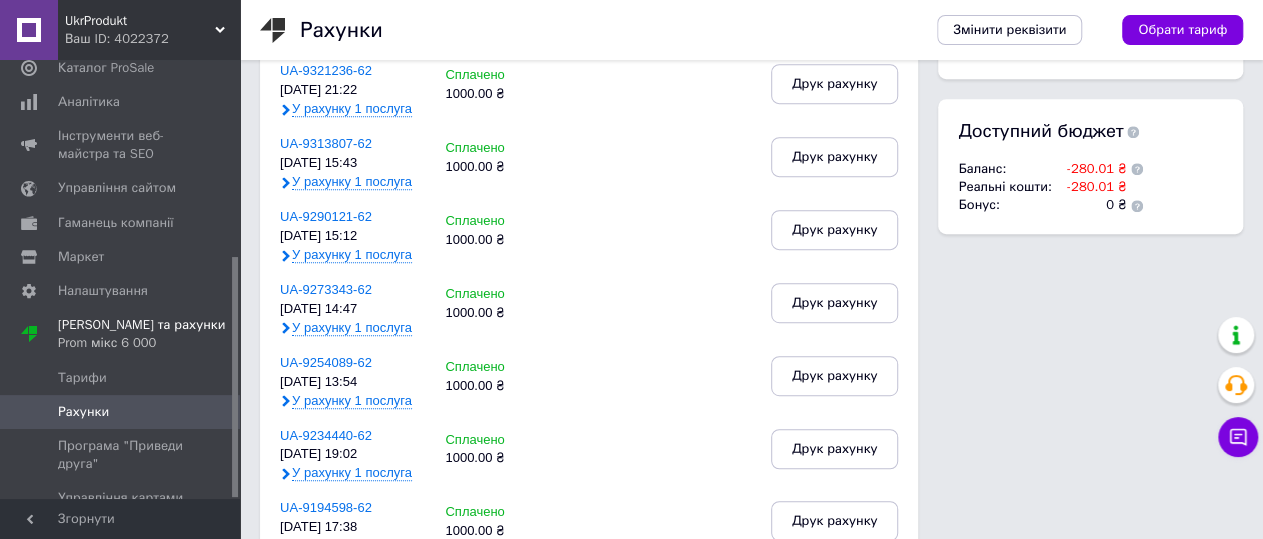 click on "1000.00 ₴" at bounding box center [494, 458] 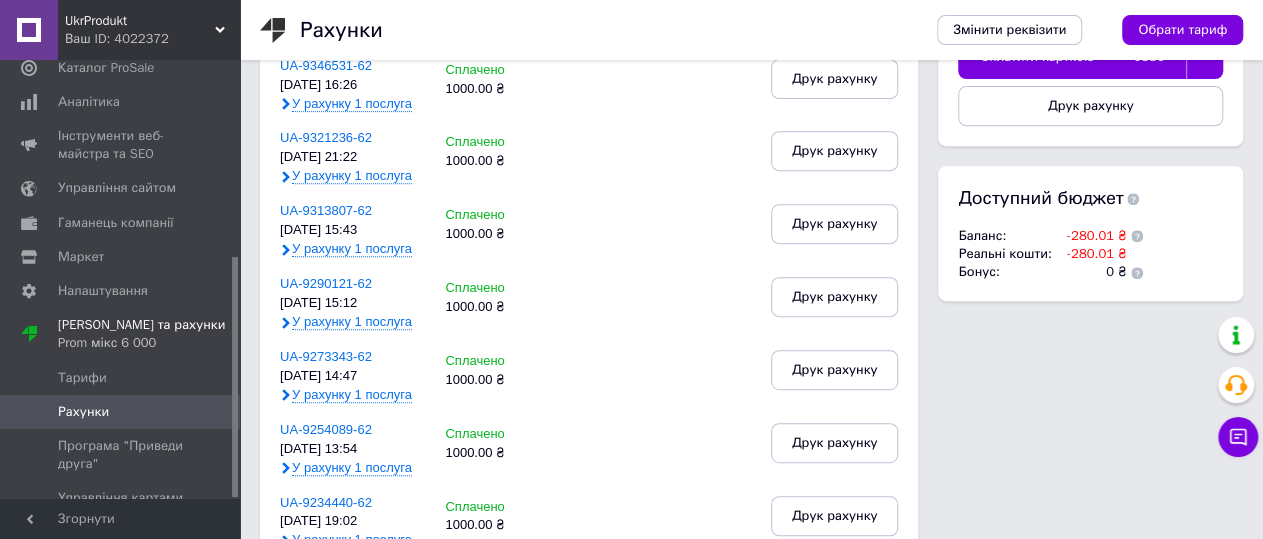 scroll, scrollTop: 138, scrollLeft: 0, axis: vertical 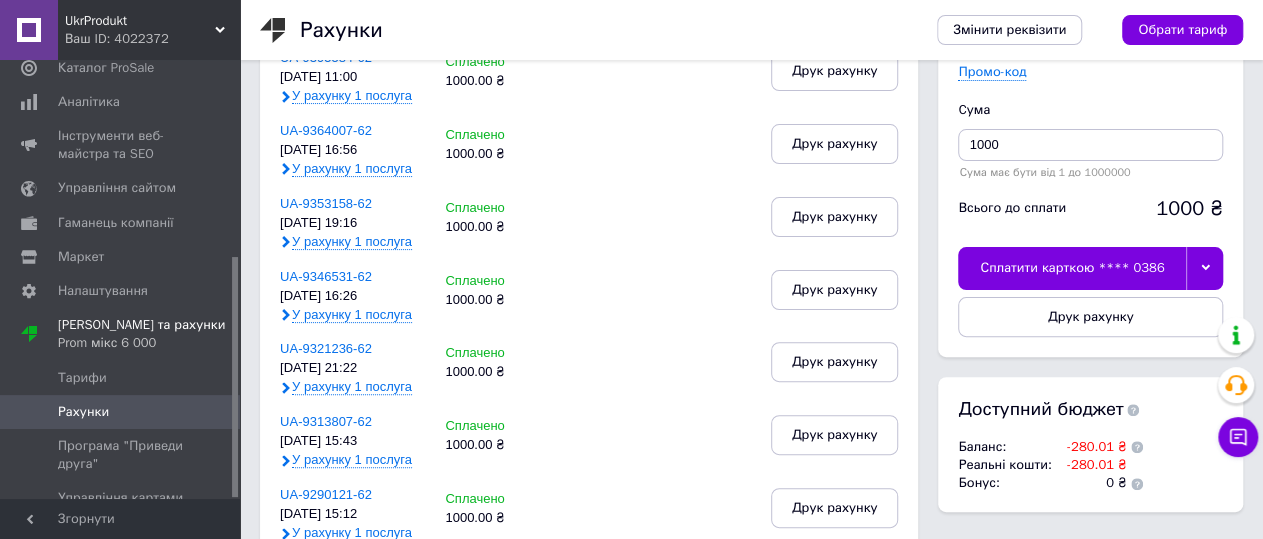 click on "Сплачено 1000.00 ₴" at bounding box center [494, 296] 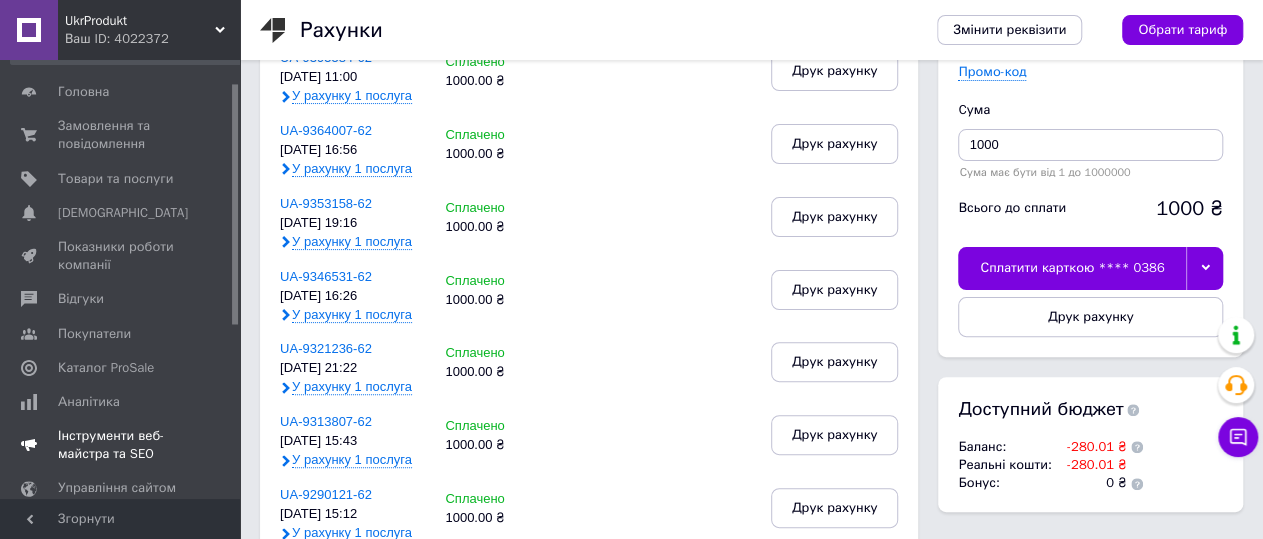 scroll, scrollTop: 0, scrollLeft: 0, axis: both 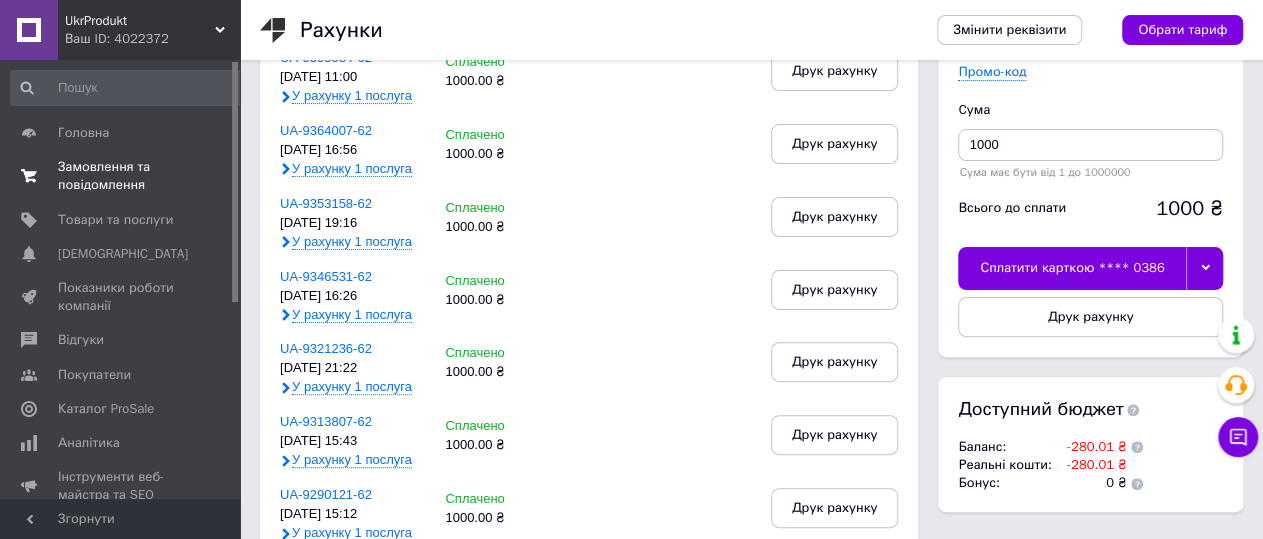 click on "Замовлення та повідомлення" at bounding box center [121, 176] 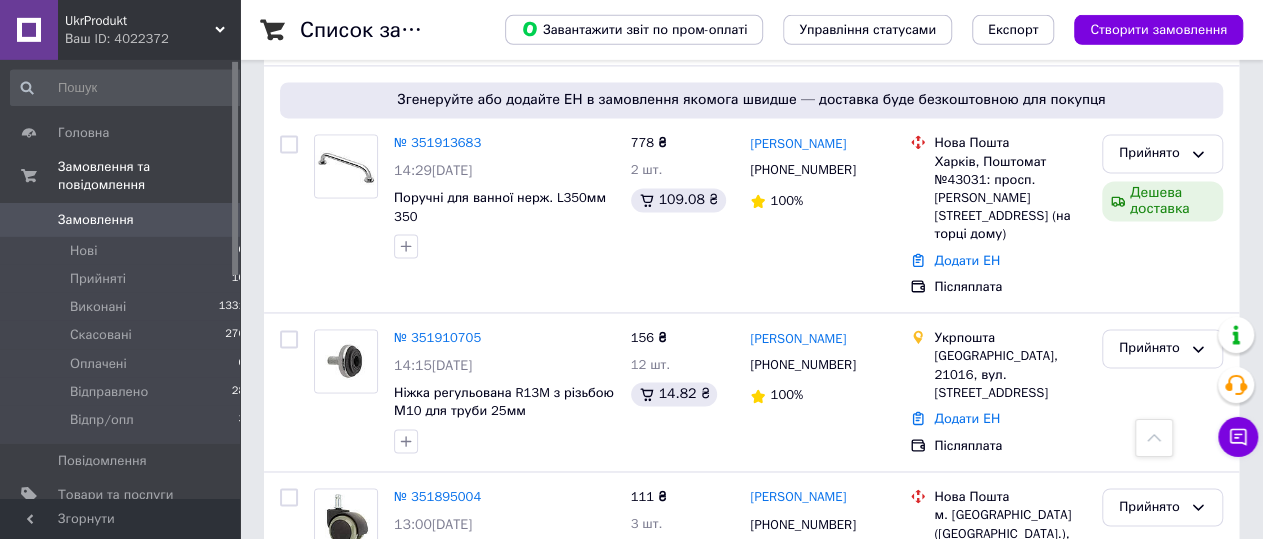 scroll, scrollTop: 1386, scrollLeft: 0, axis: vertical 